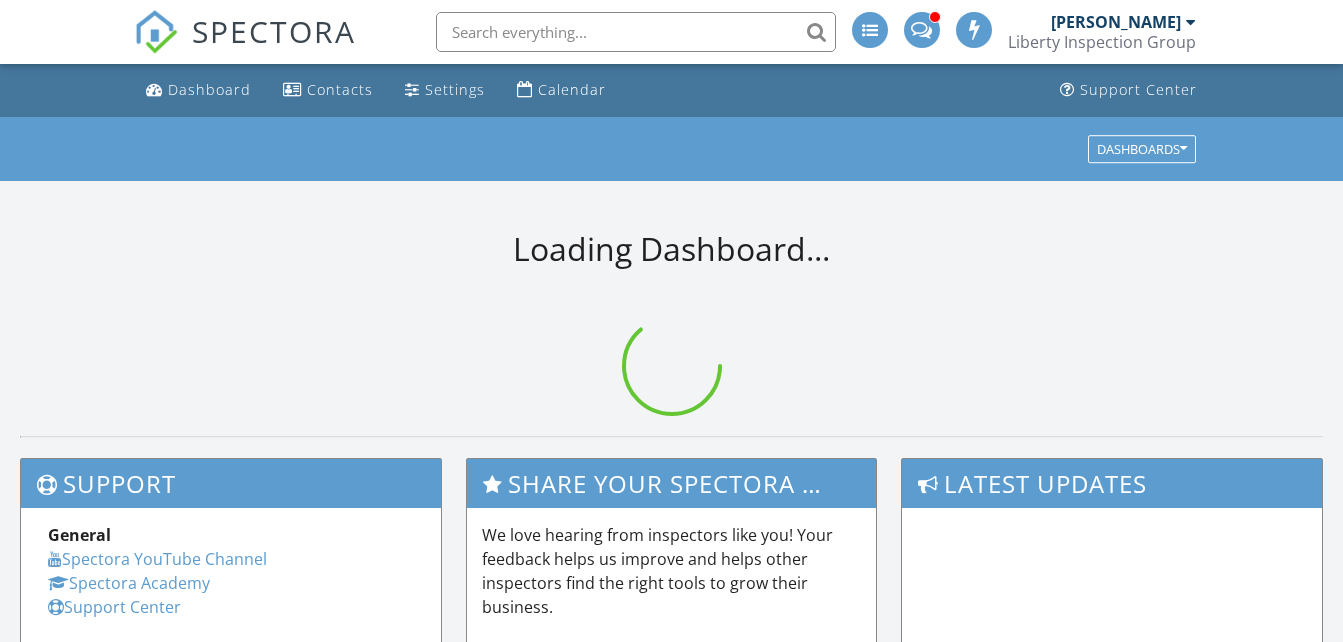 scroll, scrollTop: 0, scrollLeft: 0, axis: both 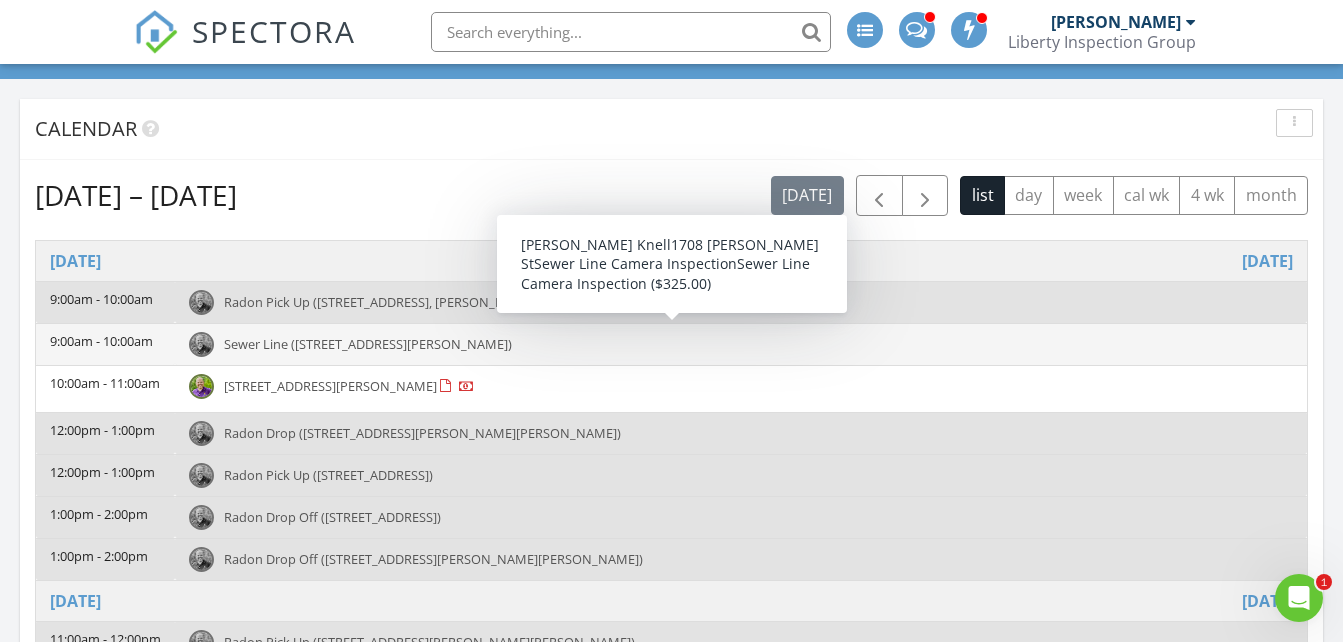 click on "Sewer Line (1708 Kennedy St, Philadelphia)" at bounding box center [368, 344] 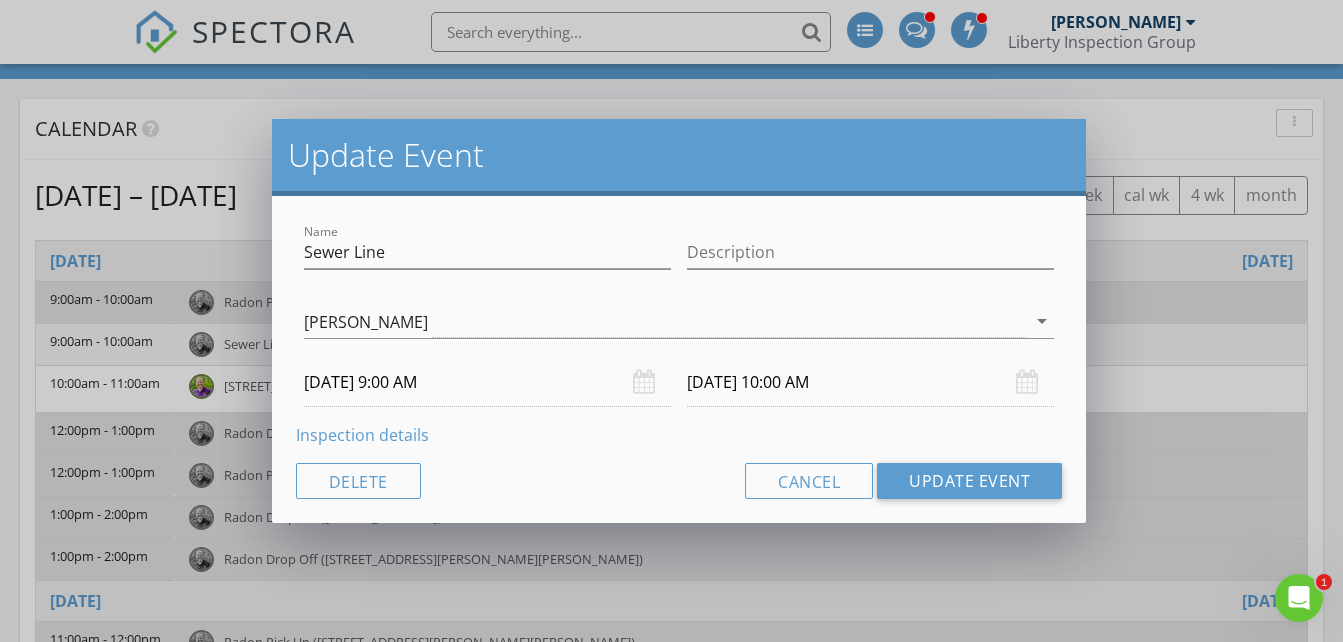 click on "Inspection details" at bounding box center (362, 435) 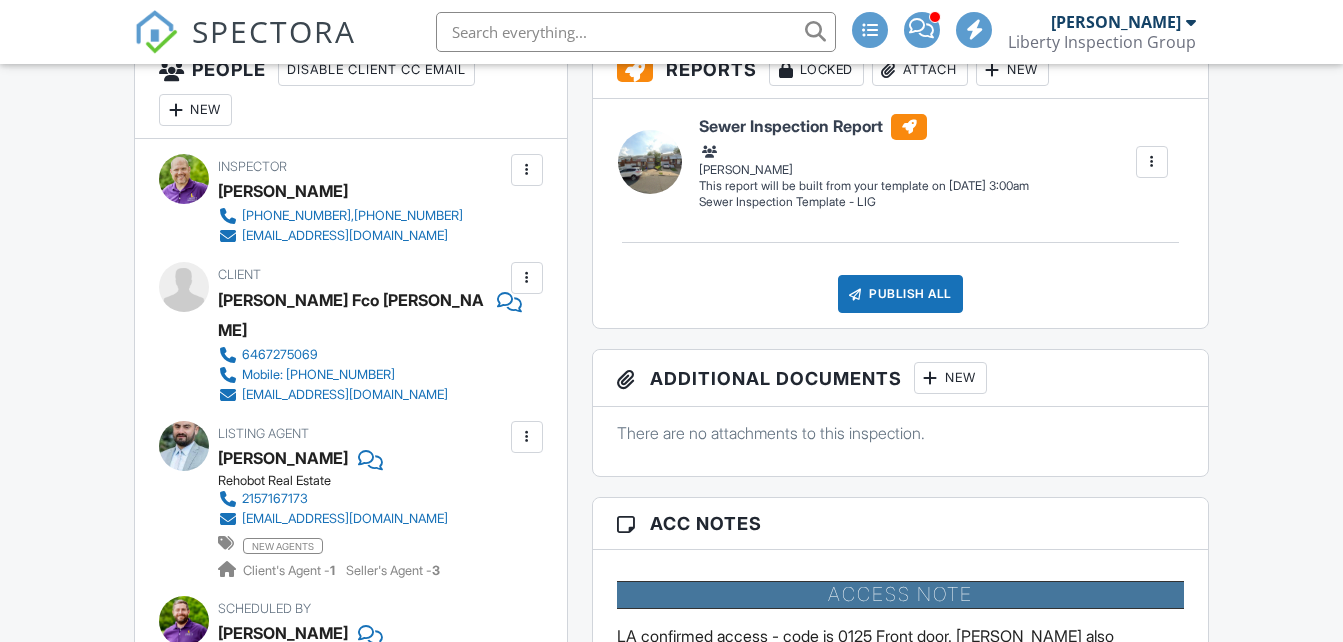 scroll, scrollTop: 1097, scrollLeft: 0, axis: vertical 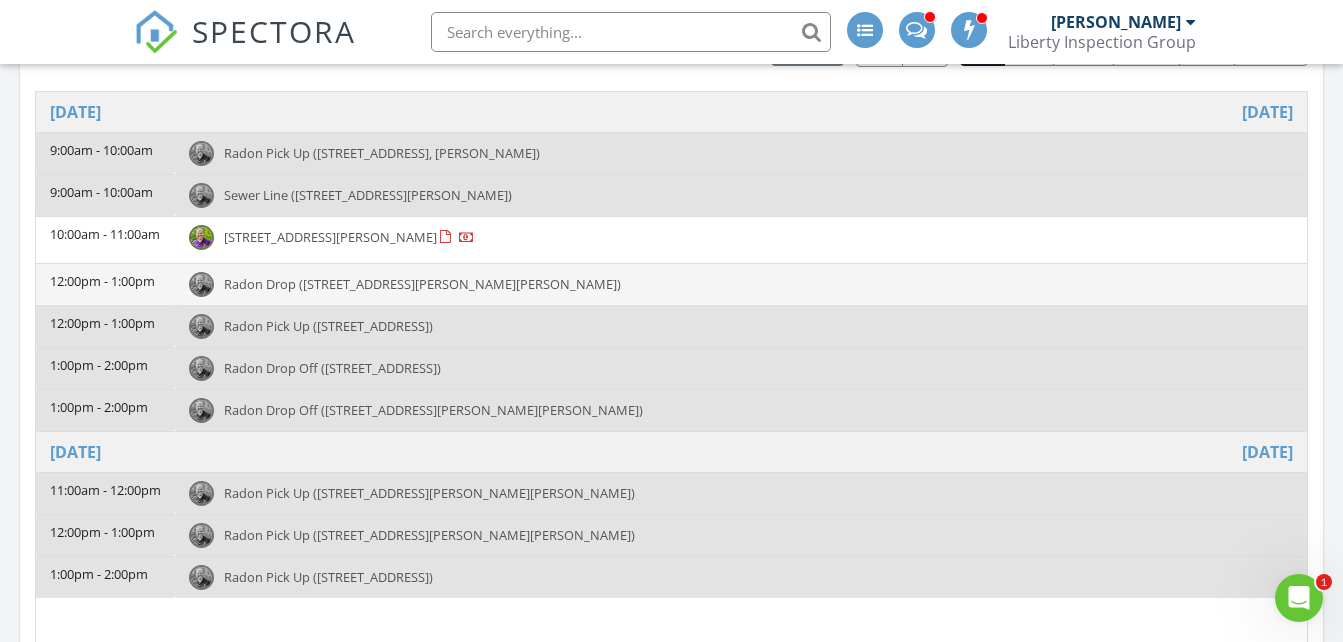 click on "Radon Drop (20 Cherry Cir, Glen Mills)" at bounding box center [422, 284] 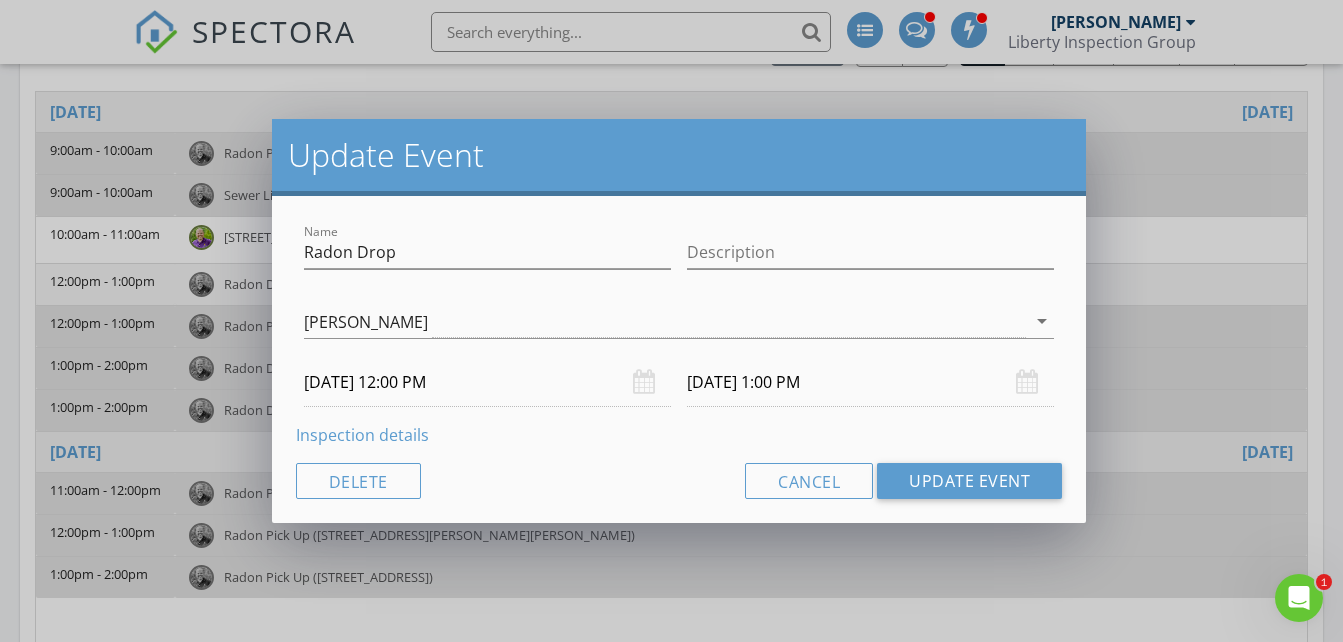 click on "Inspection details" at bounding box center (362, 435) 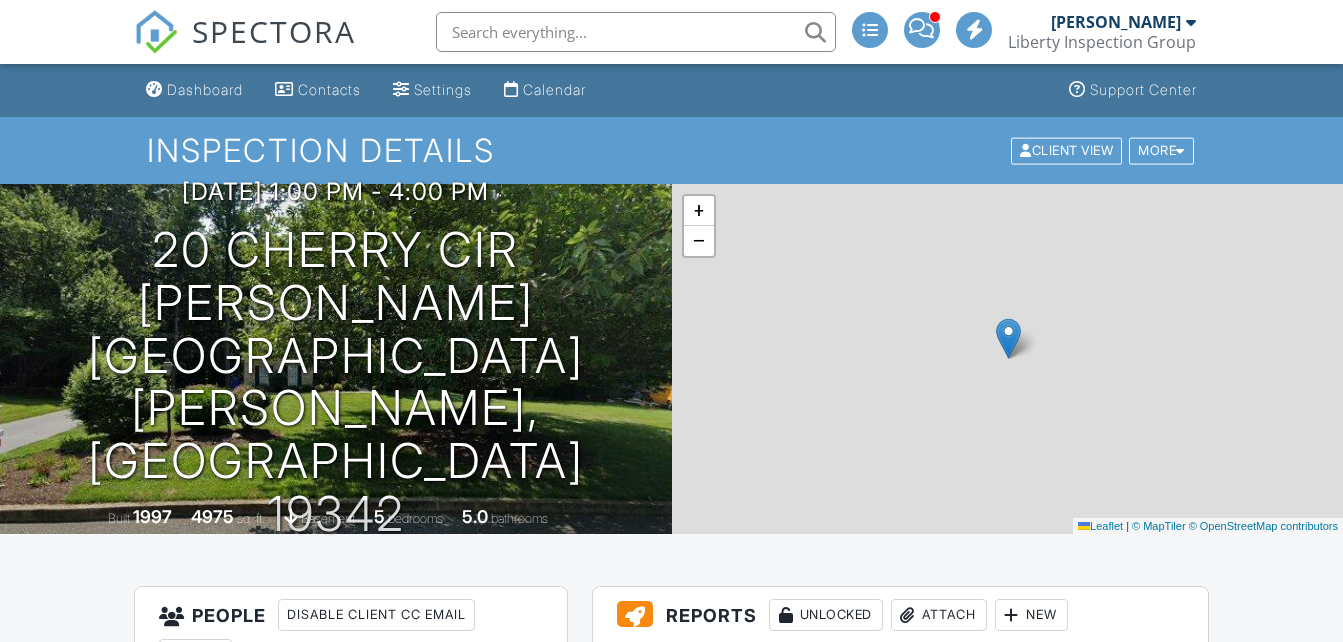 scroll, scrollTop: 0, scrollLeft: 0, axis: both 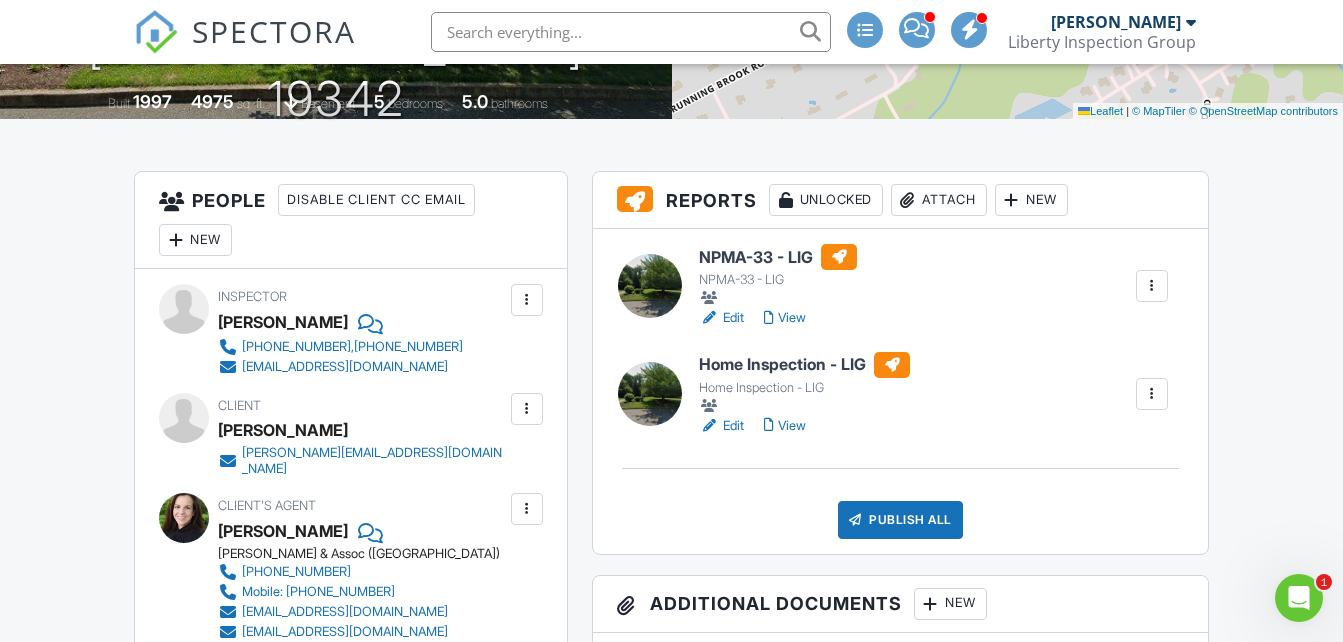 click on "SPECTORA" at bounding box center (274, 31) 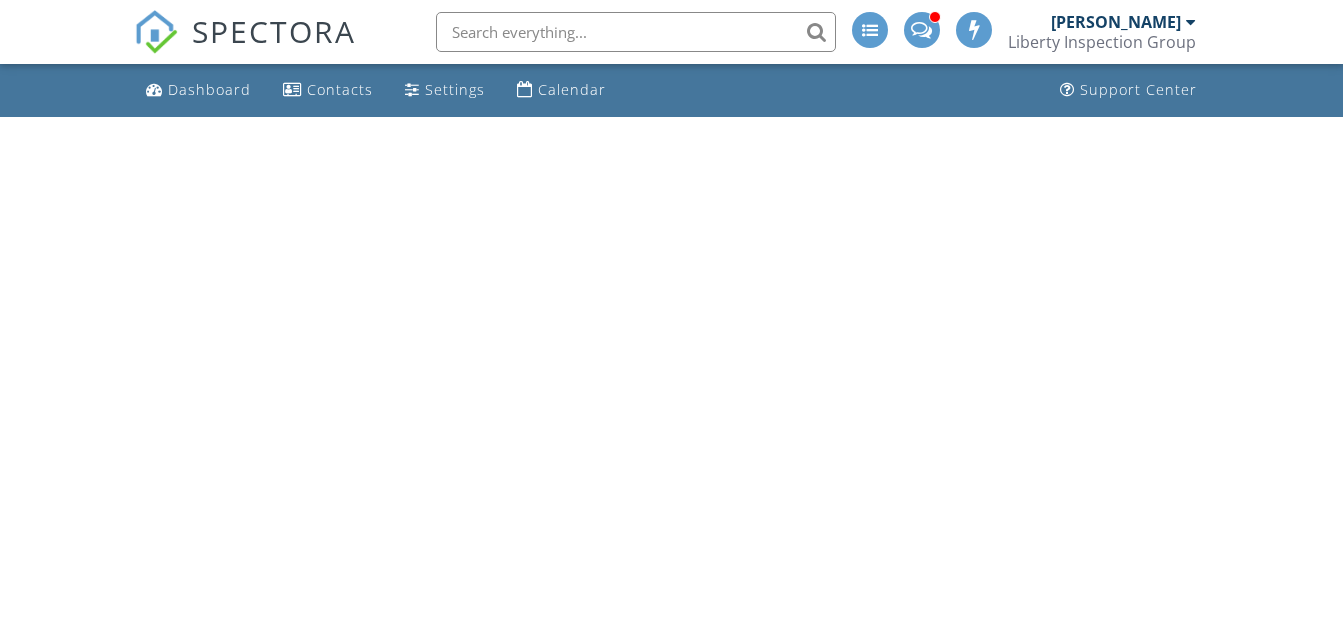 scroll, scrollTop: 0, scrollLeft: 0, axis: both 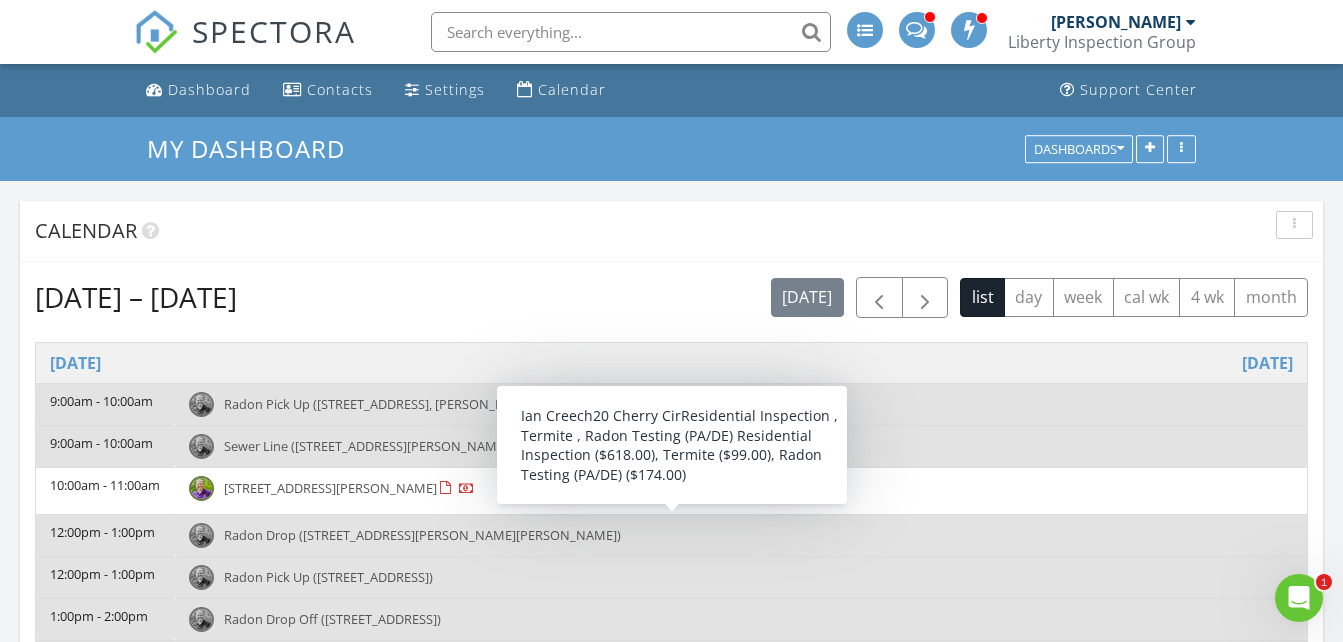 click on "Radon Drop ([STREET_ADDRESS][PERSON_NAME][PERSON_NAME])" at bounding box center [422, 535] 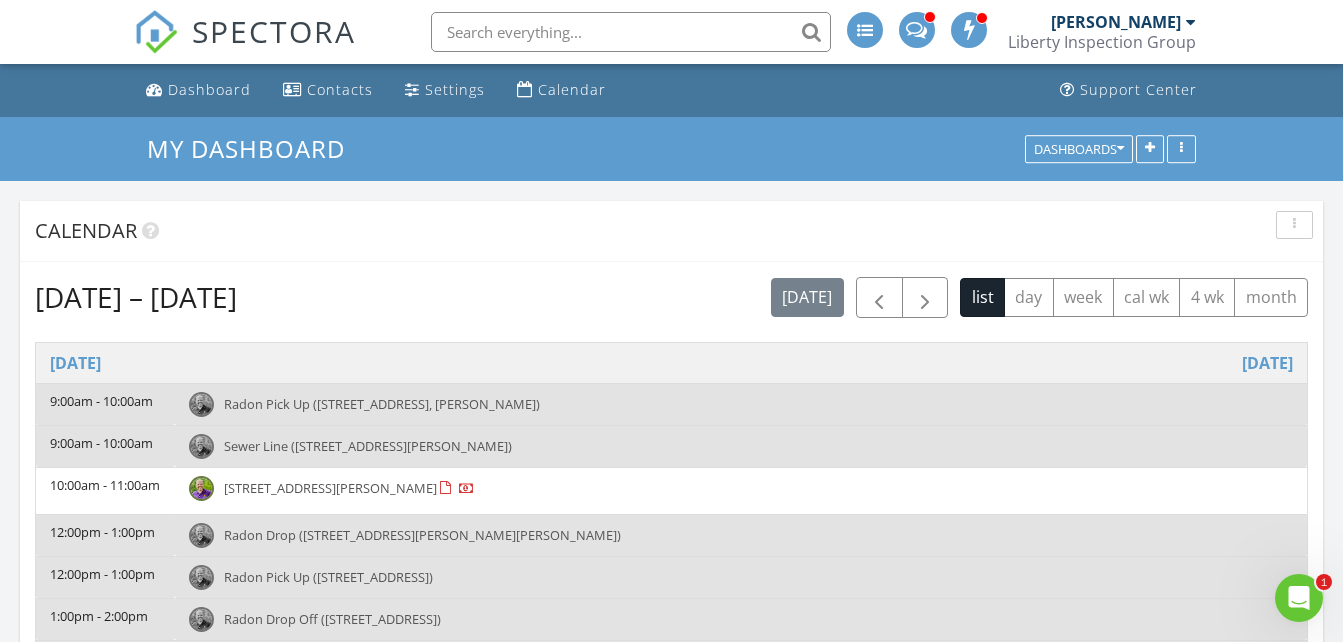 click at bounding box center [671, 321] 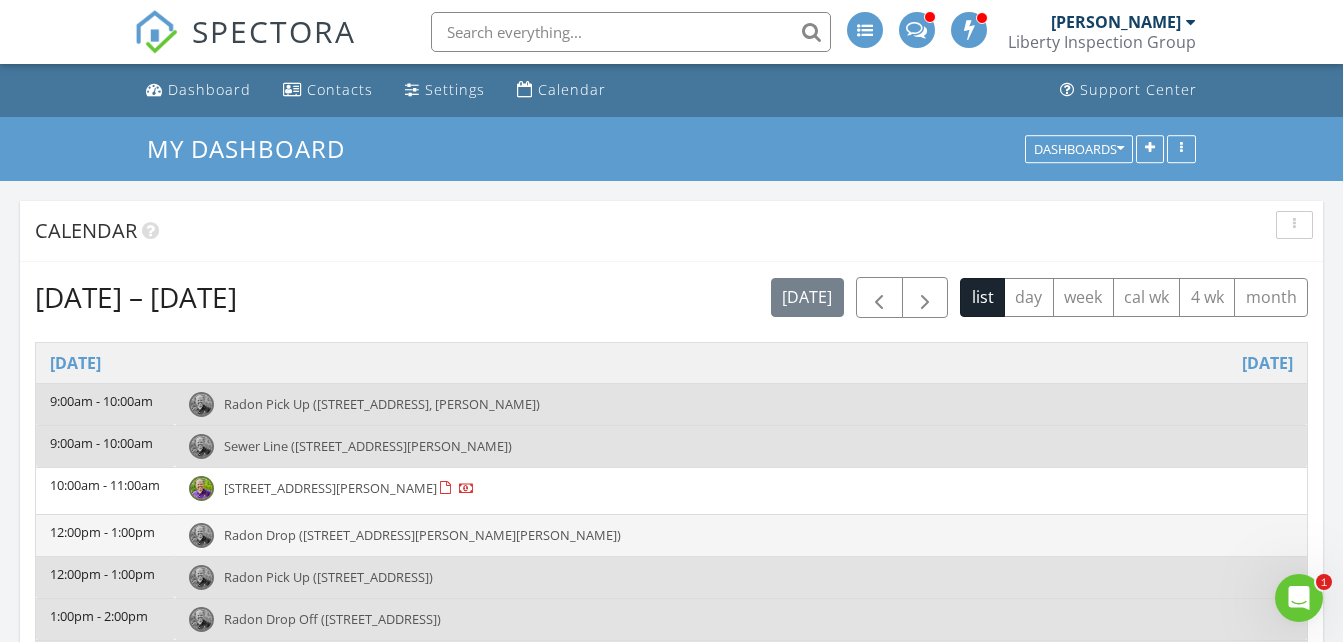 click on "Radon Drop ([STREET_ADDRESS][PERSON_NAME][PERSON_NAME])" at bounding box center (422, 535) 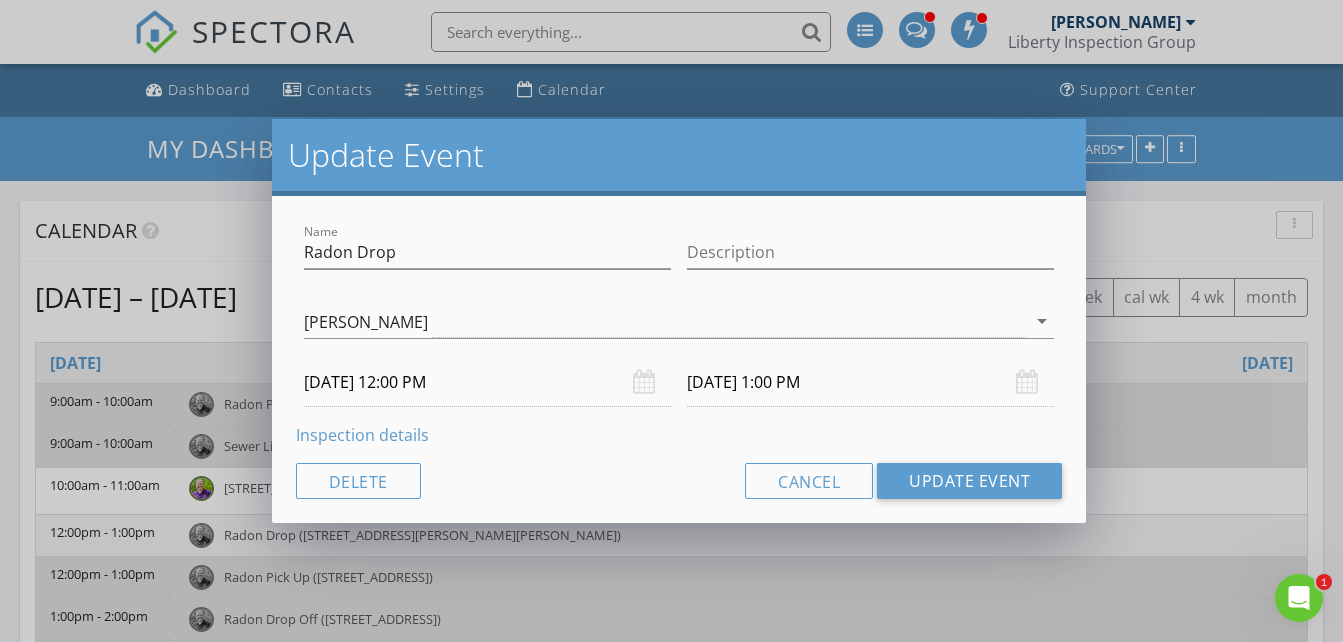 click on "Inspection details" at bounding box center [362, 435] 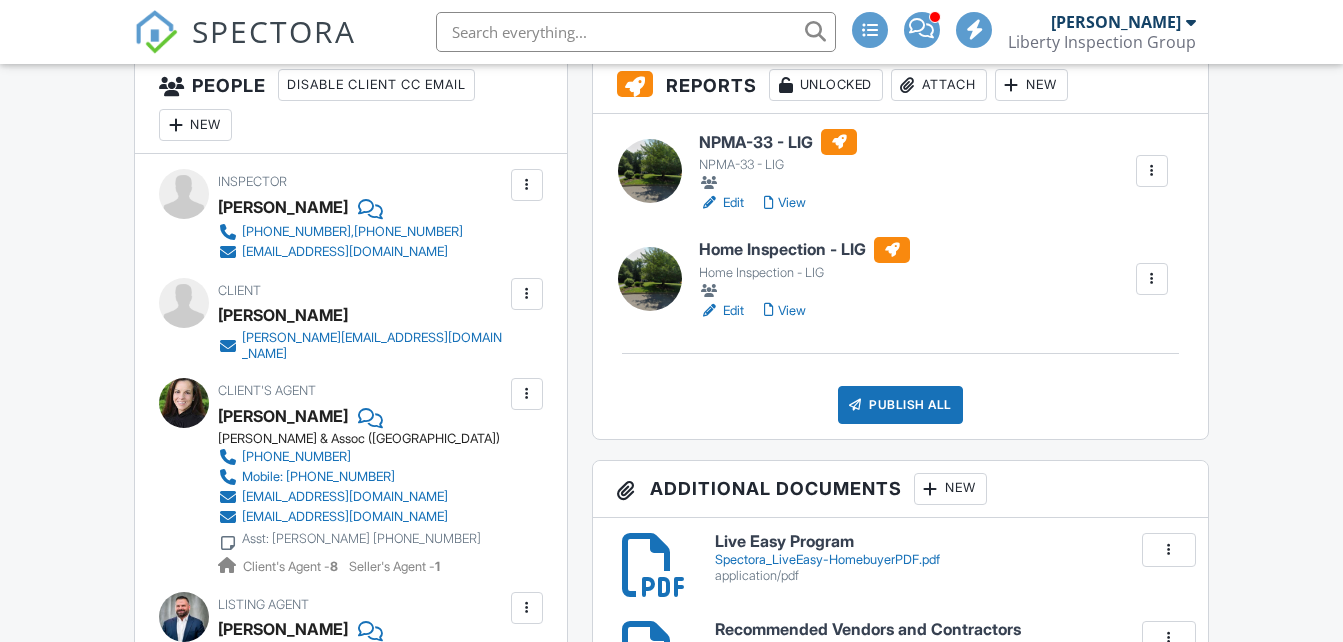 scroll, scrollTop: 530, scrollLeft: 0, axis: vertical 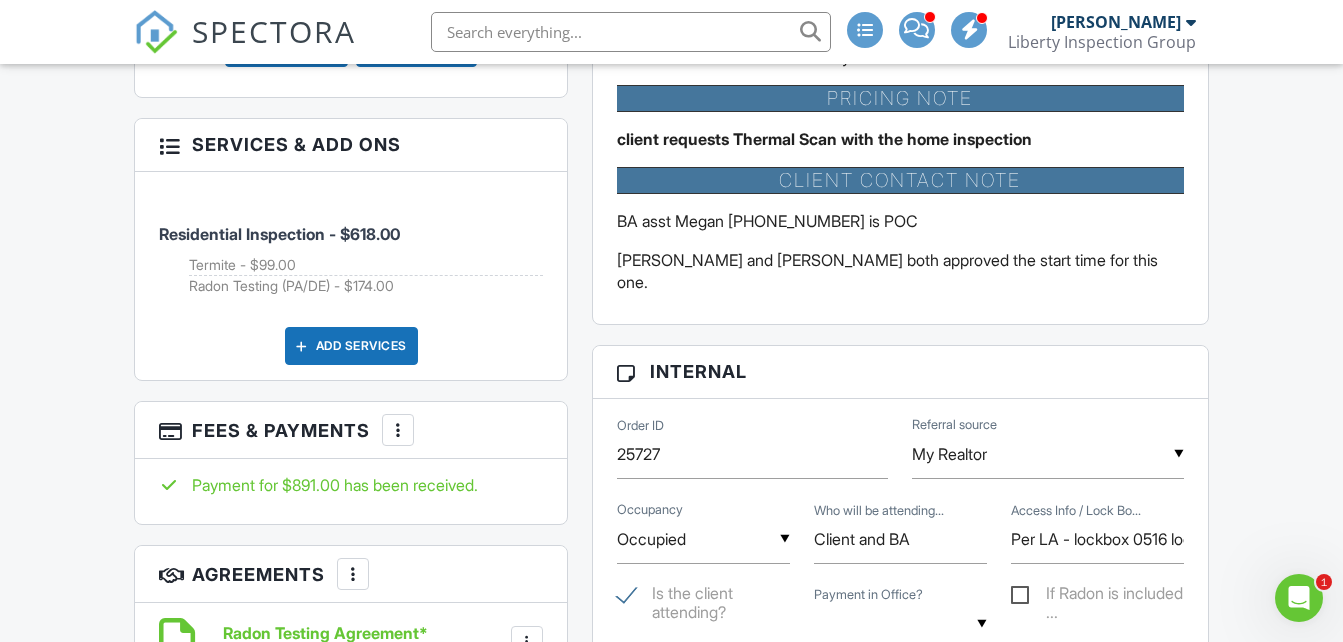 click on "SPECTORA" at bounding box center [274, 31] 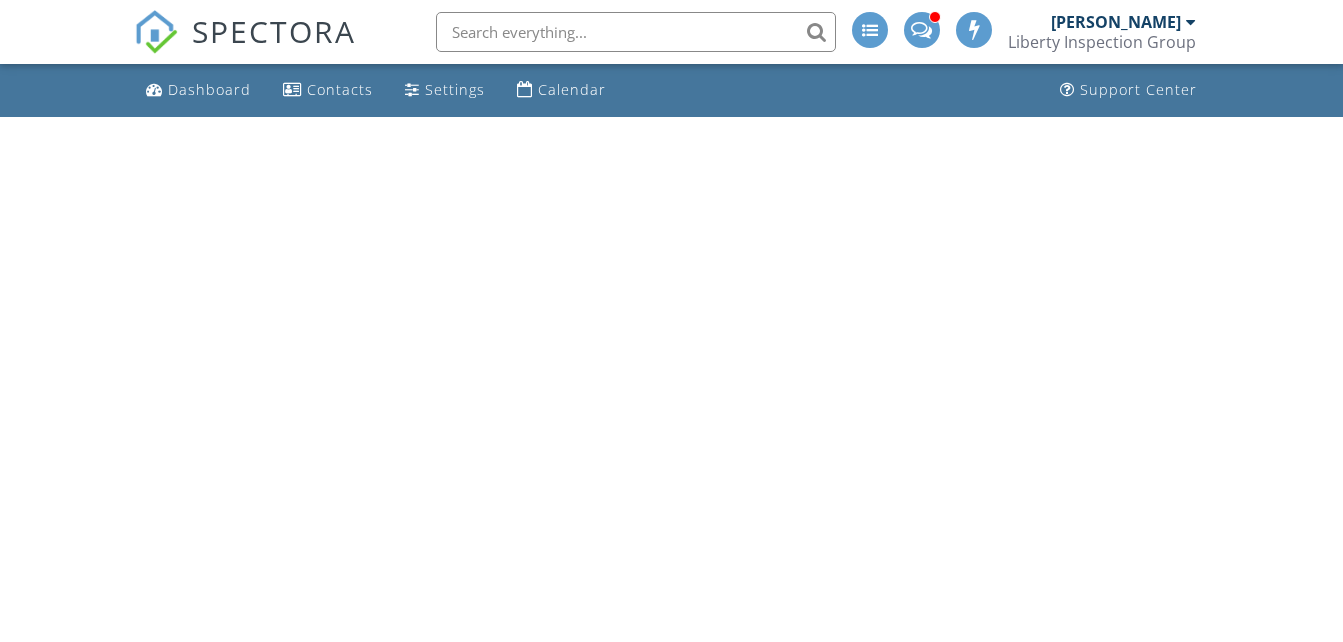 scroll, scrollTop: 0, scrollLeft: 0, axis: both 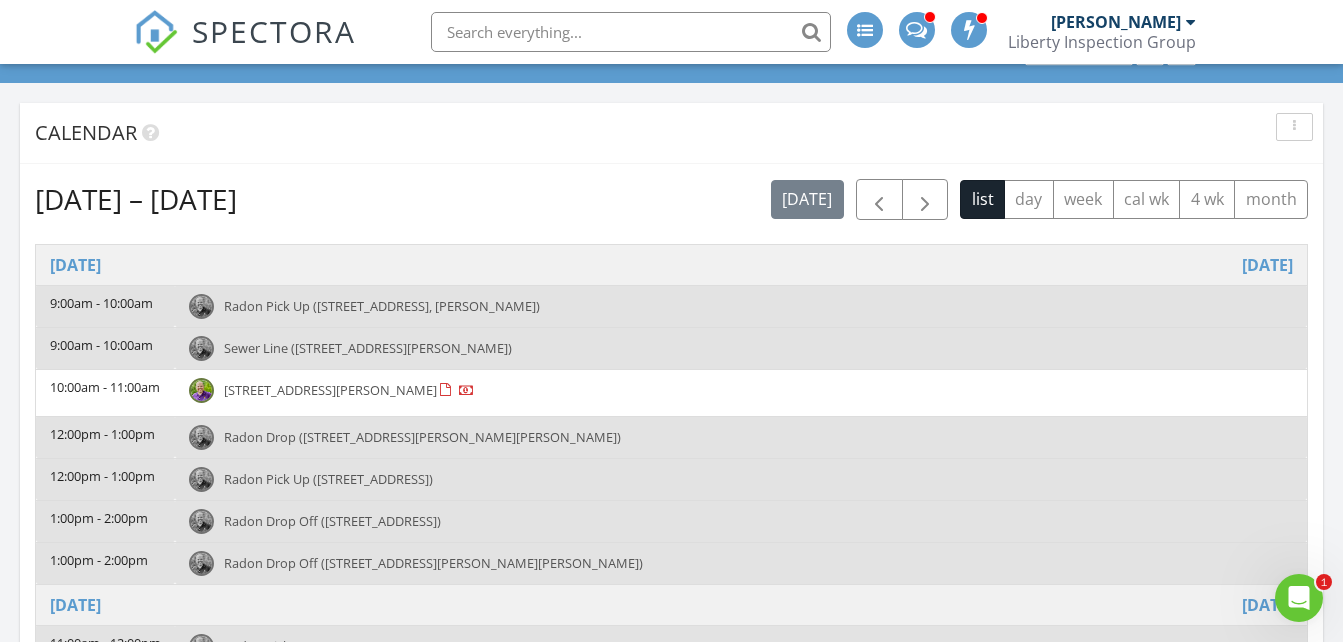click on "Radon Pick Up ([STREET_ADDRESS])" at bounding box center (741, 479) 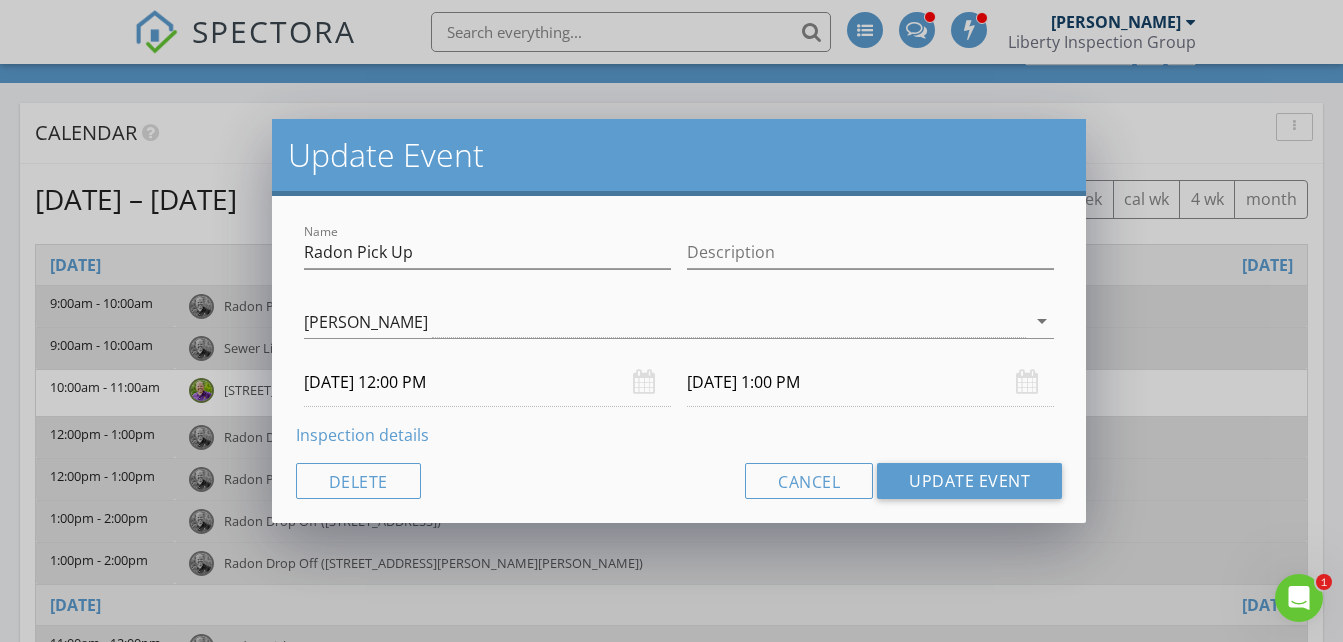 click on "Inspection details" at bounding box center (362, 435) 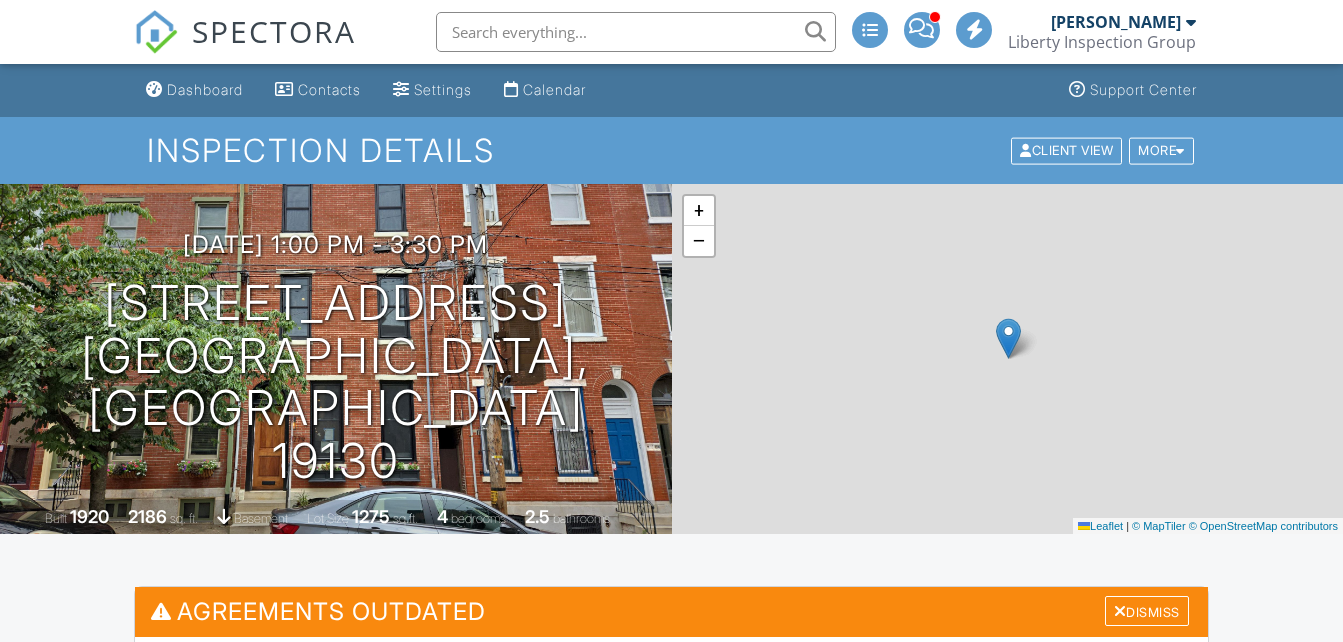 scroll, scrollTop: 0, scrollLeft: 0, axis: both 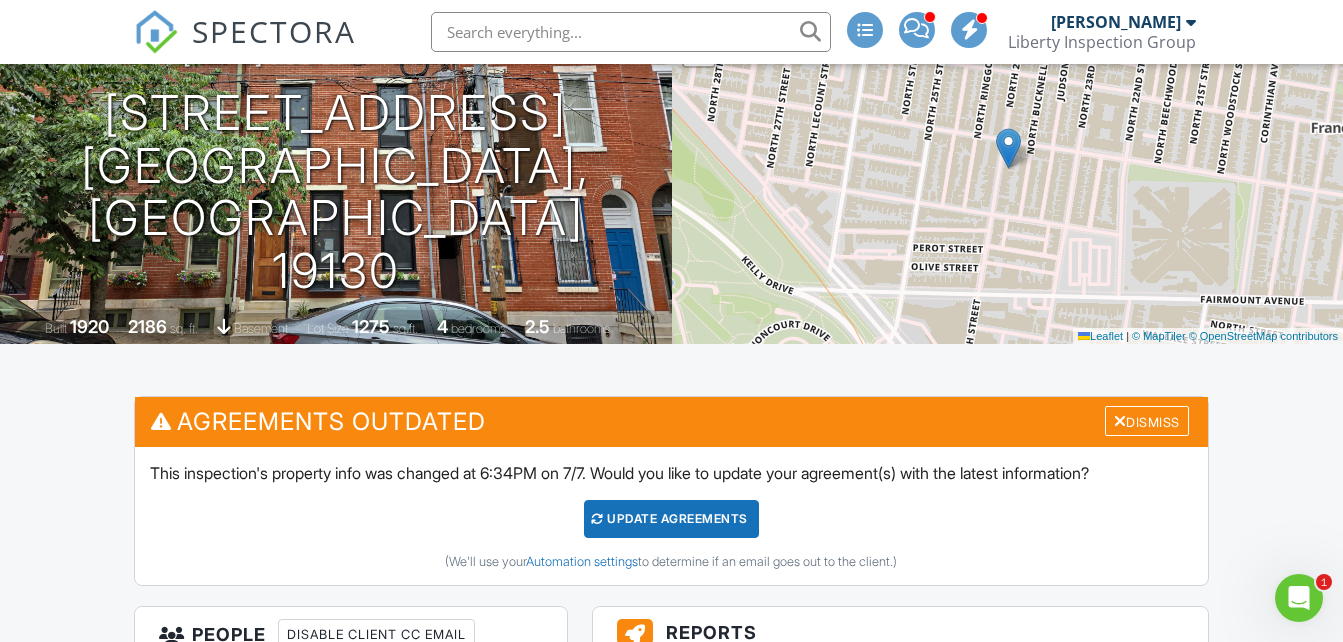 click on "SPECTORA" at bounding box center [274, 31] 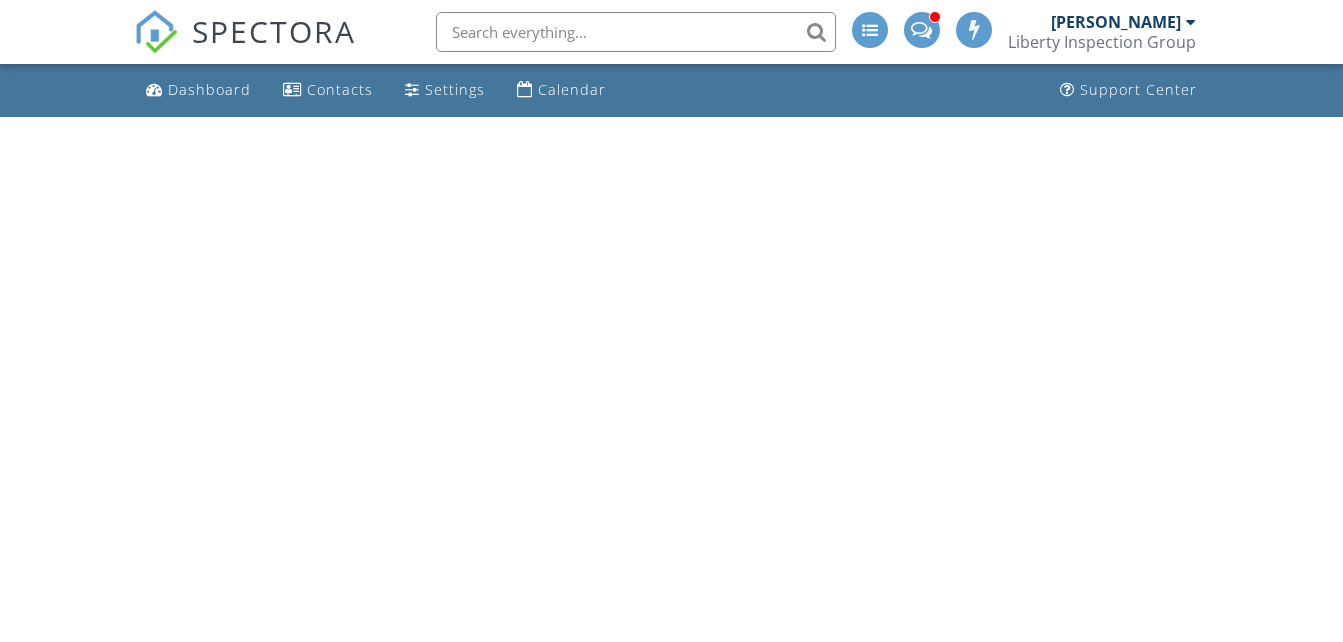 scroll, scrollTop: 0, scrollLeft: 0, axis: both 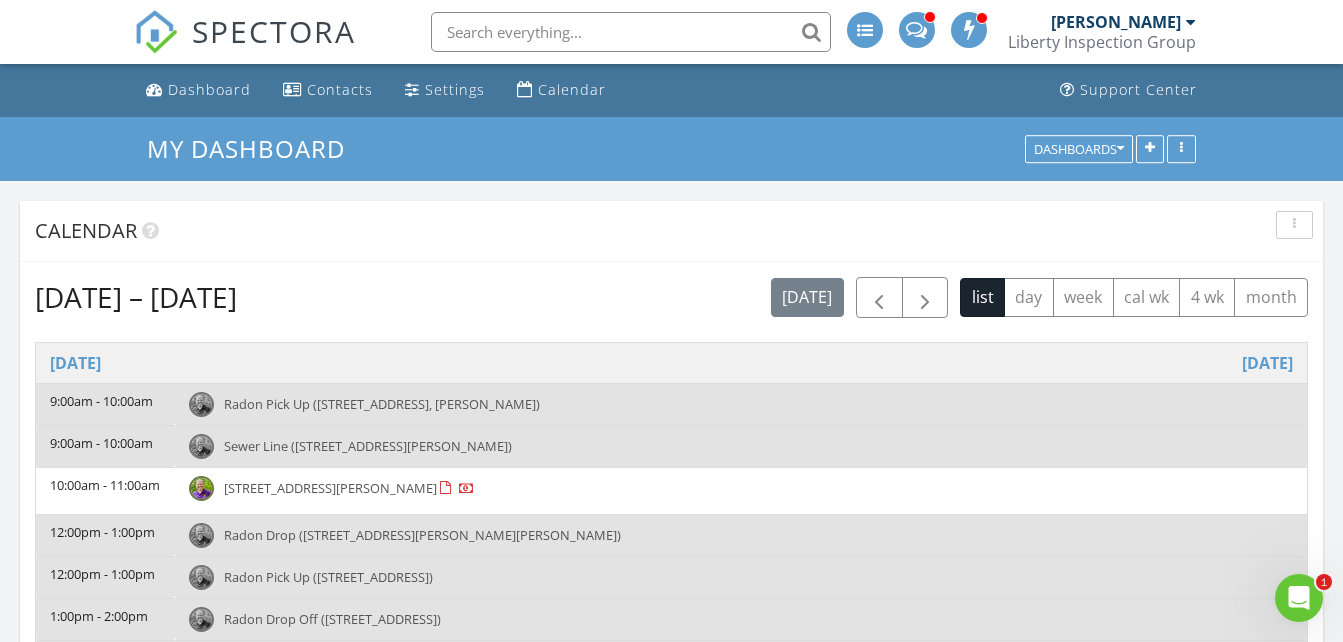 drag, startPoint x: 1341, startPoint y: 83, endPoint x: 1339, endPoint y: 114, distance: 31.06445 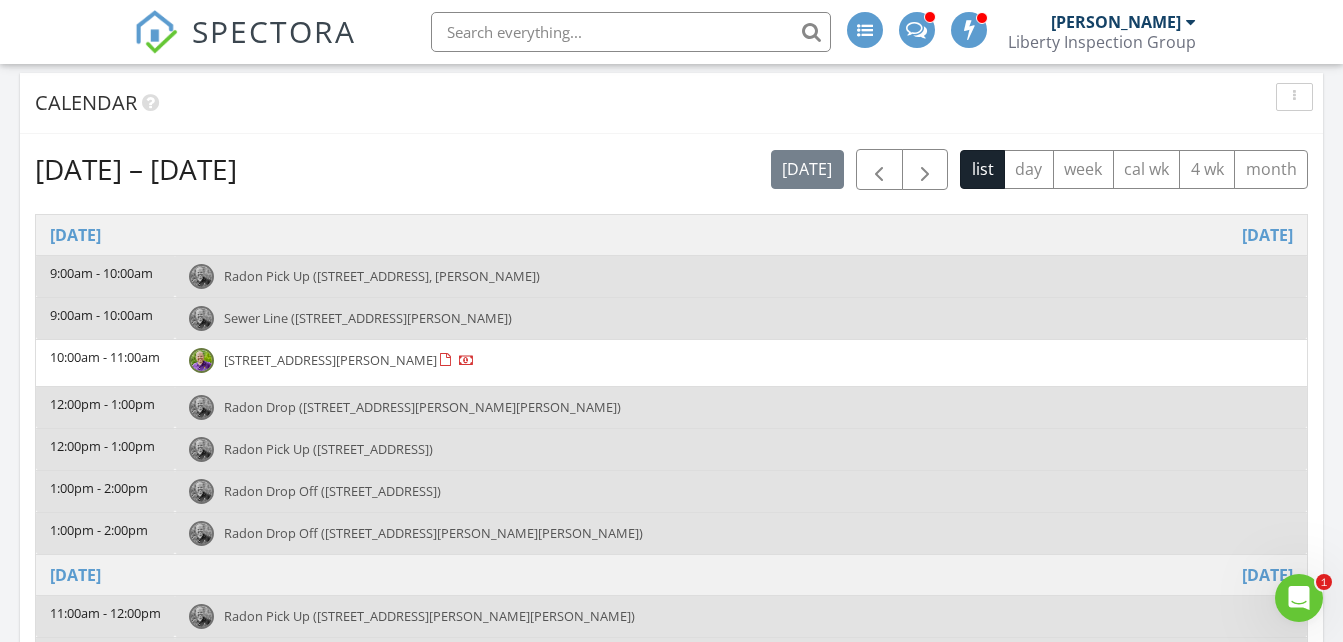 scroll, scrollTop: 153, scrollLeft: 0, axis: vertical 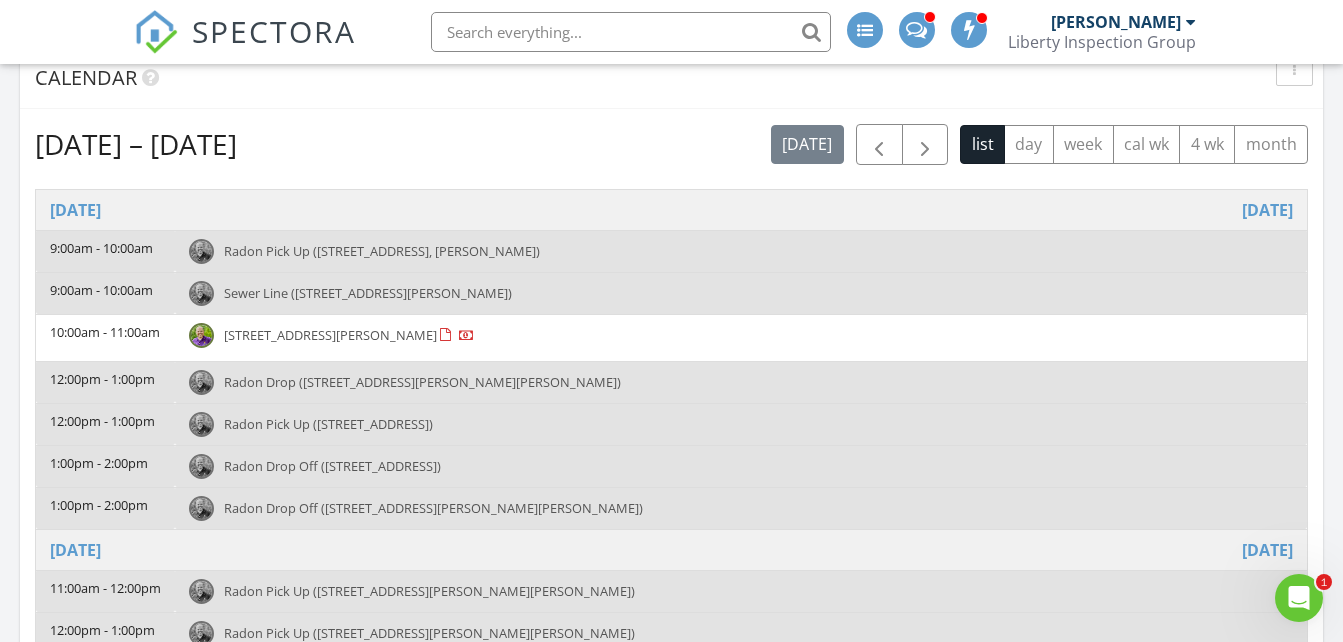 click on "Radon Drop Off ([STREET_ADDRESS][PERSON_NAME][PERSON_NAME])" at bounding box center (433, 508) 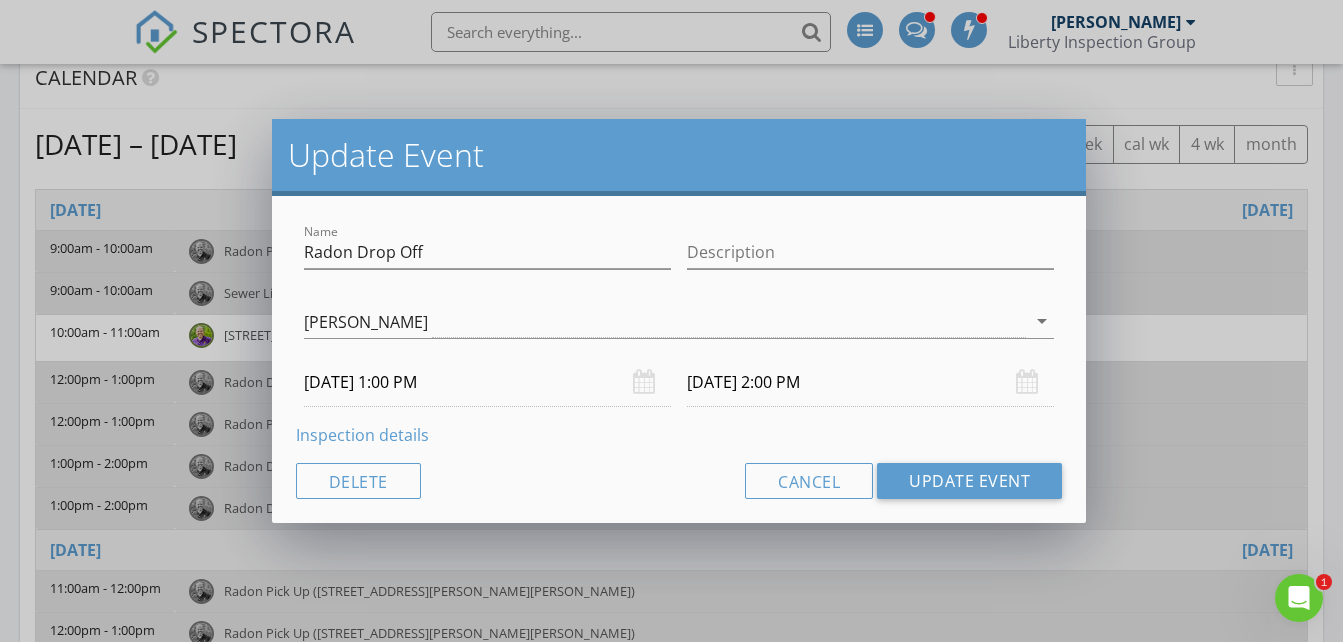 click on "Inspection details" at bounding box center (362, 435) 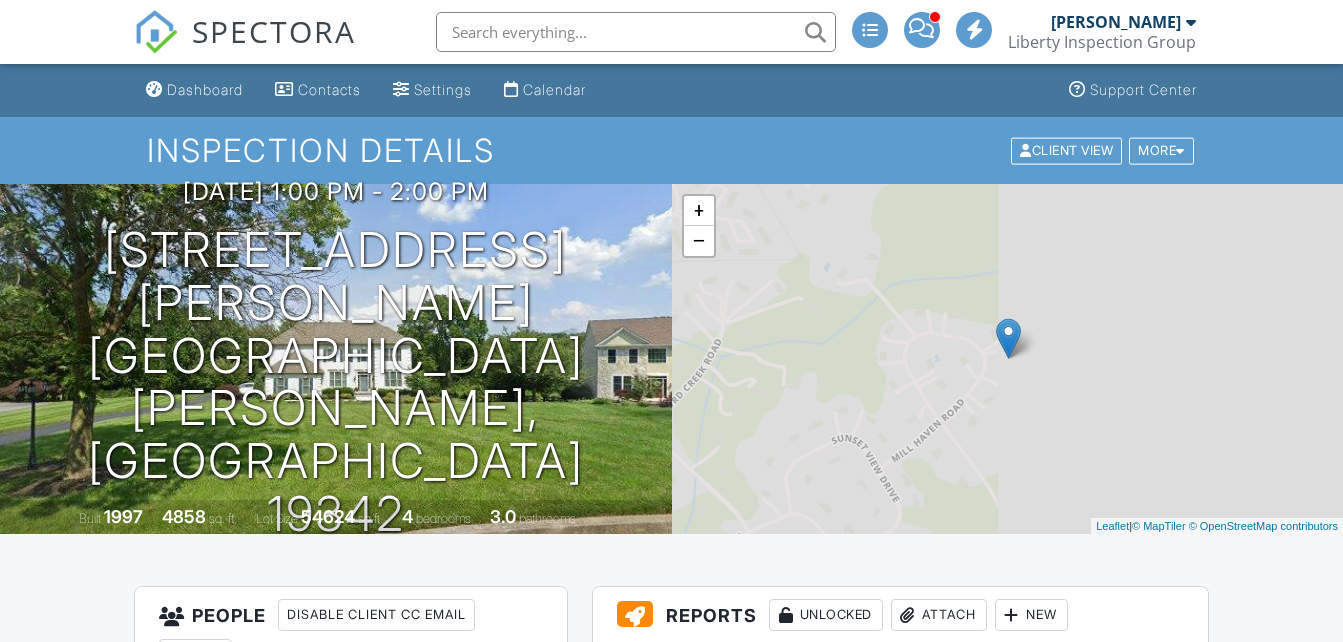 scroll, scrollTop: 0, scrollLeft: 0, axis: both 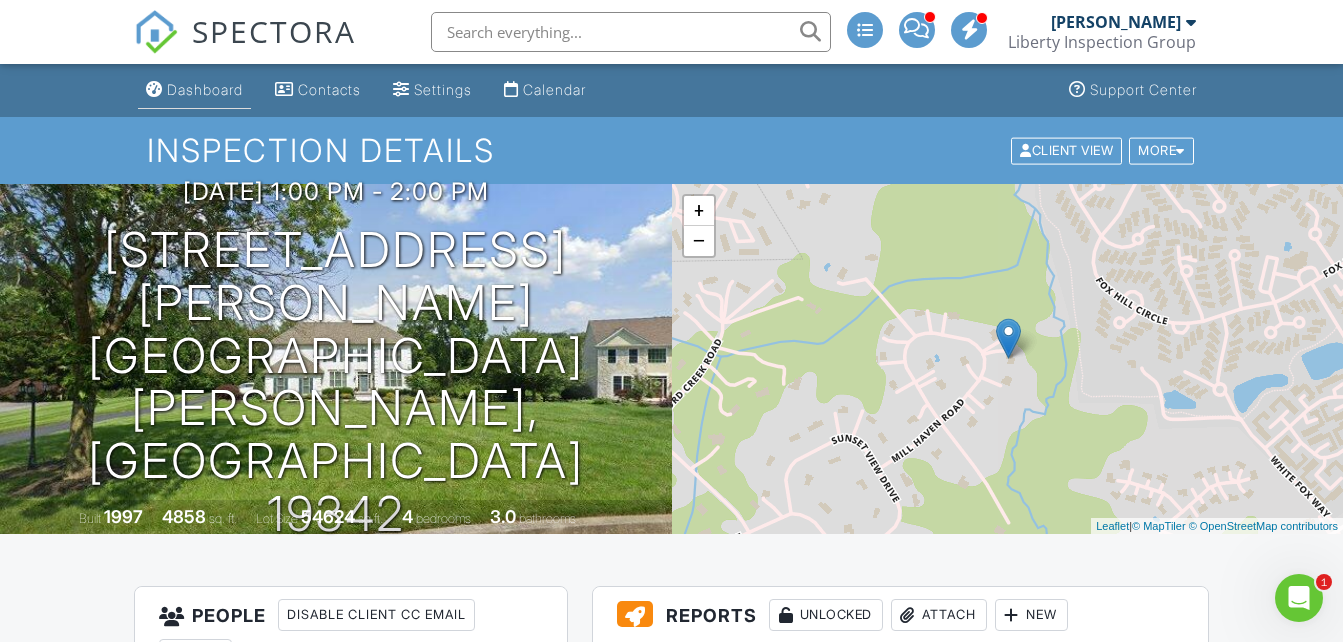 click on "Dashboard" at bounding box center [205, 89] 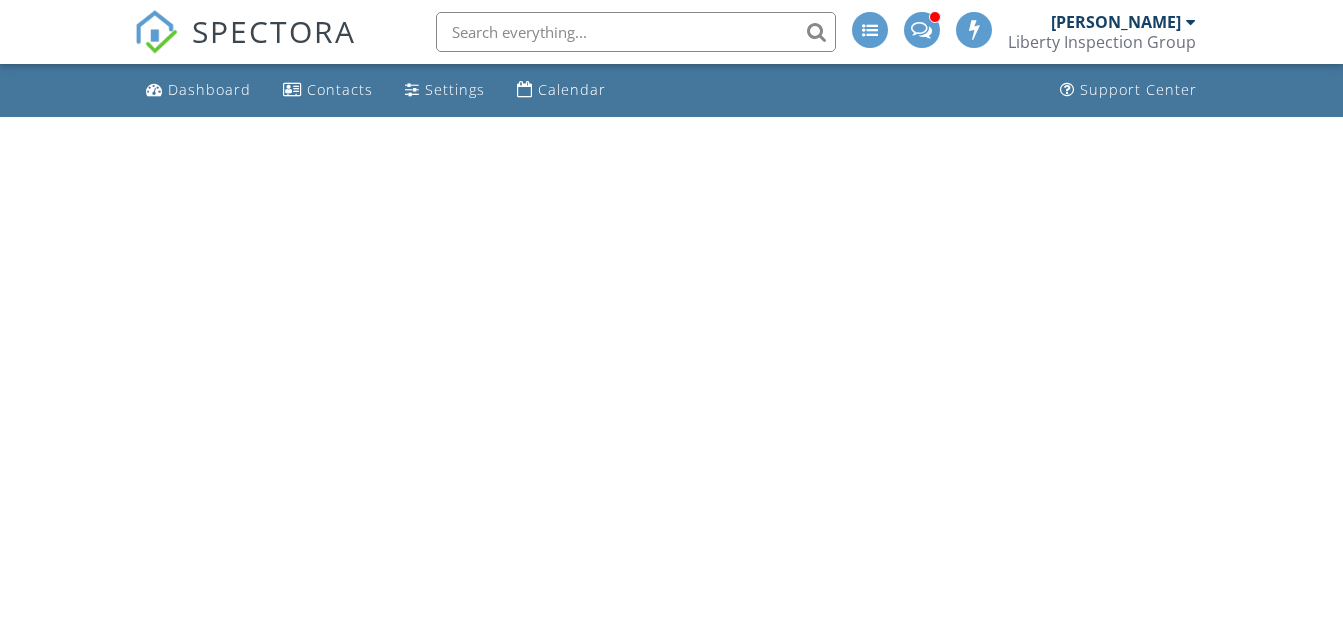 scroll, scrollTop: 0, scrollLeft: 0, axis: both 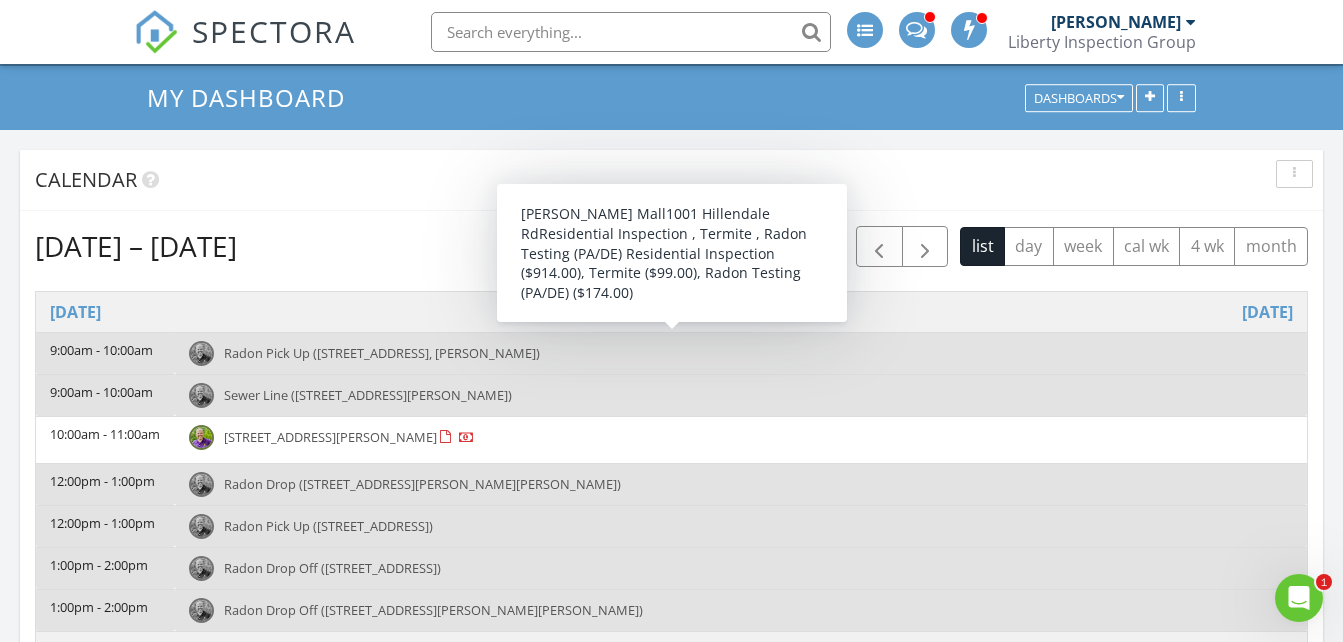 click on "Radon Pick Up ([STREET_ADDRESS], [PERSON_NAME])" at bounding box center [382, 353] 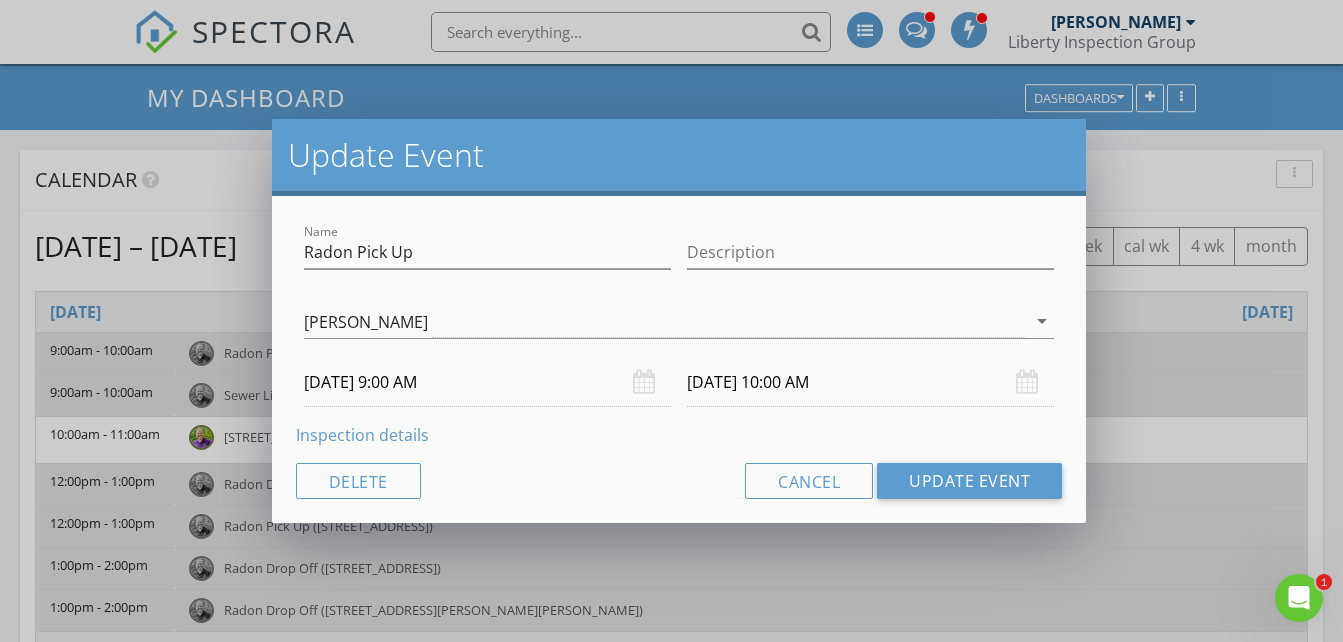 click on "Inspection details" at bounding box center [362, 435] 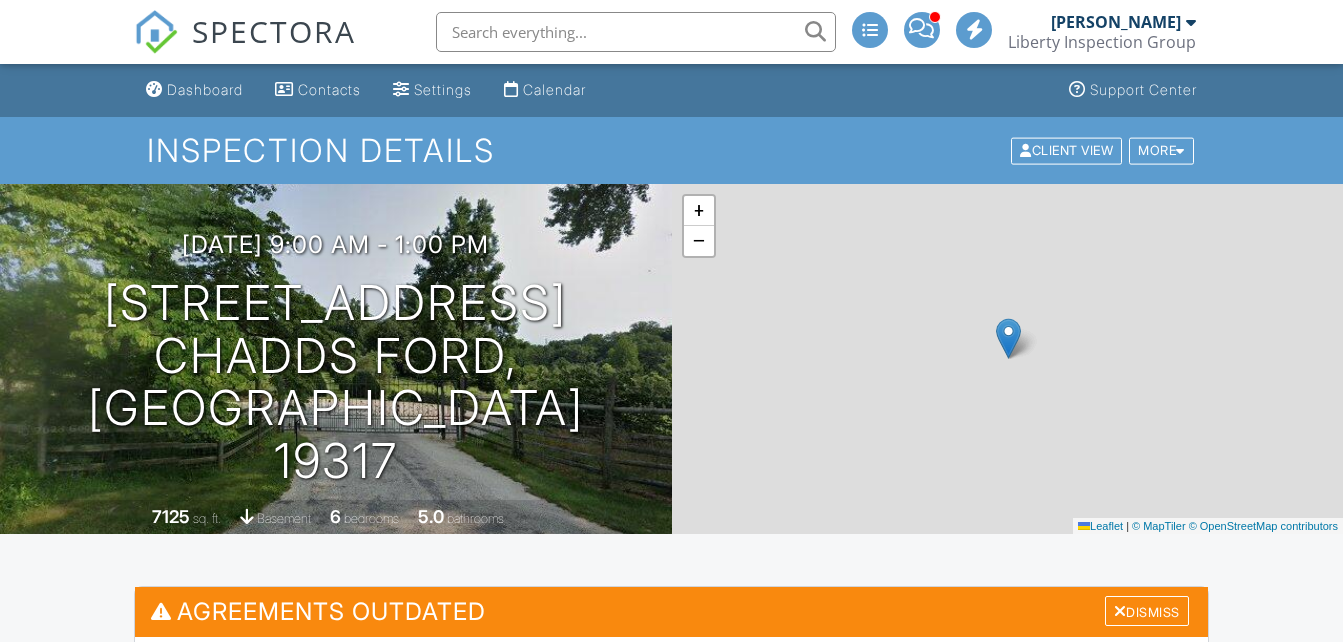 scroll, scrollTop: 0, scrollLeft: 0, axis: both 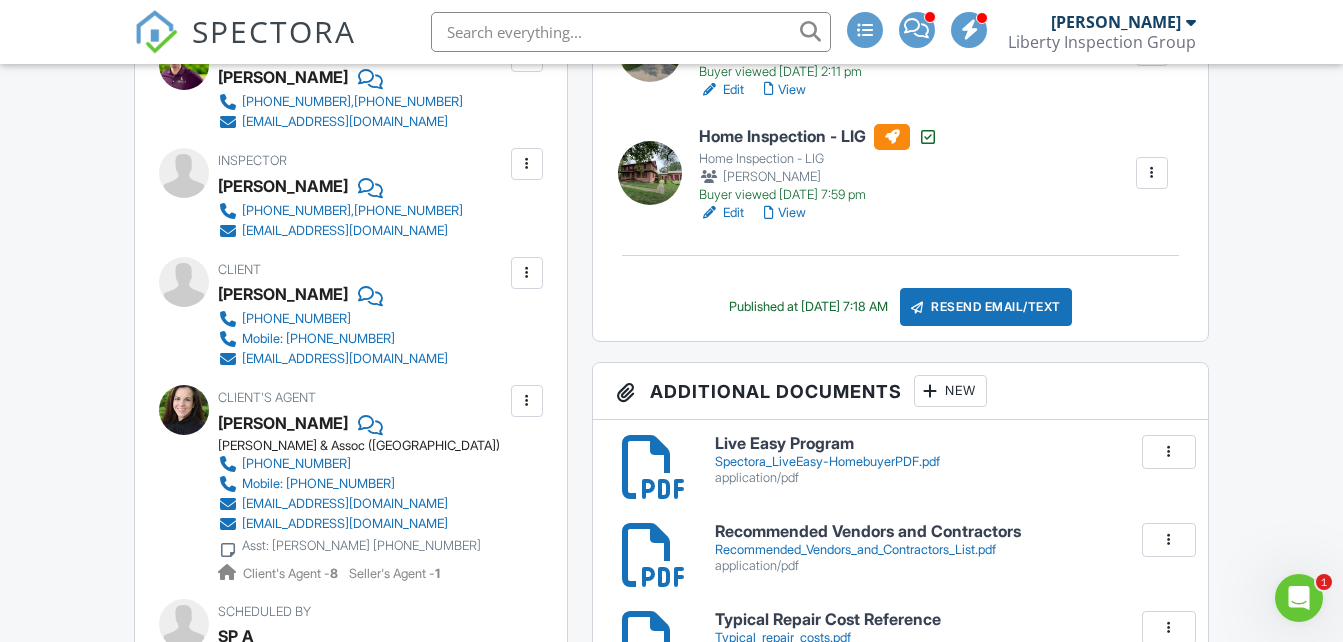 drag, startPoint x: 1342, startPoint y: 167, endPoint x: 1344, endPoint y: 137, distance: 30.066593 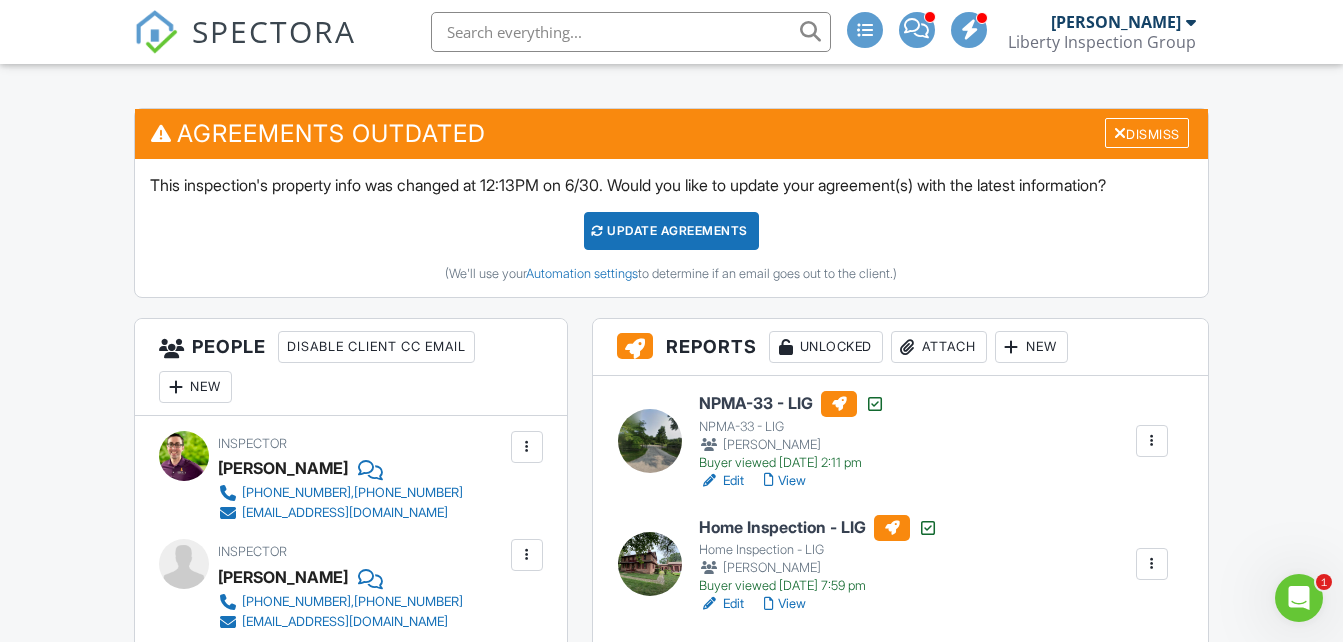 scroll, scrollTop: 0, scrollLeft: 0, axis: both 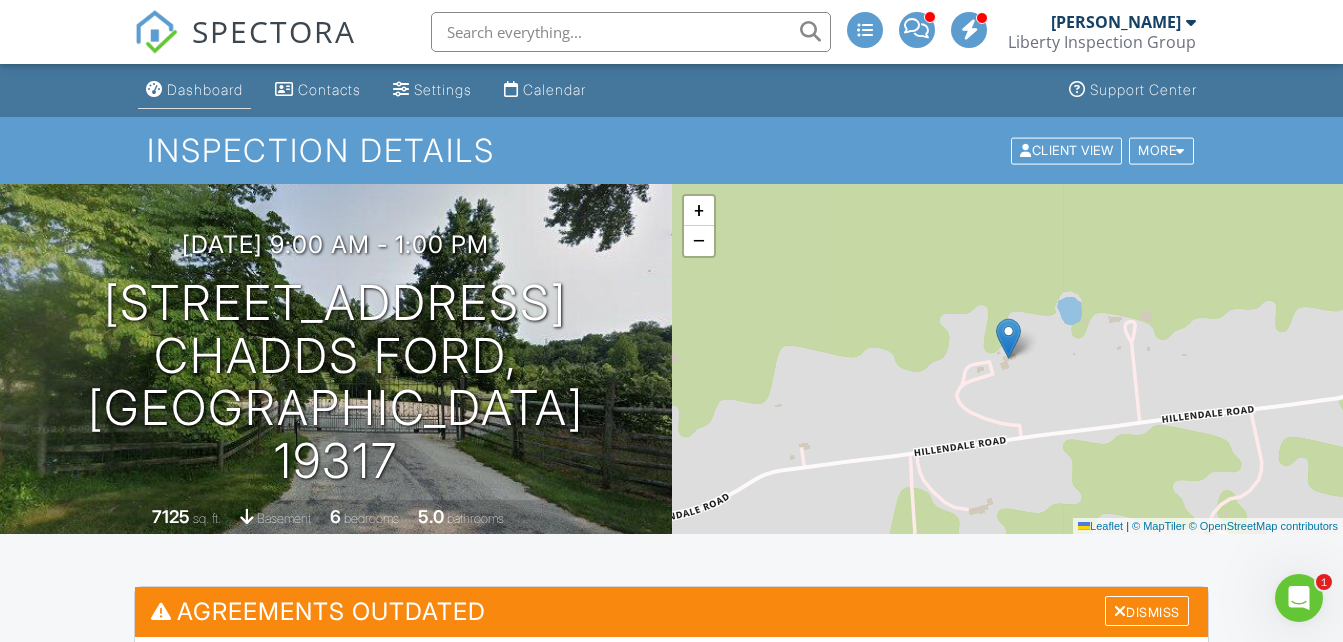 click on "Dashboard" at bounding box center (205, 89) 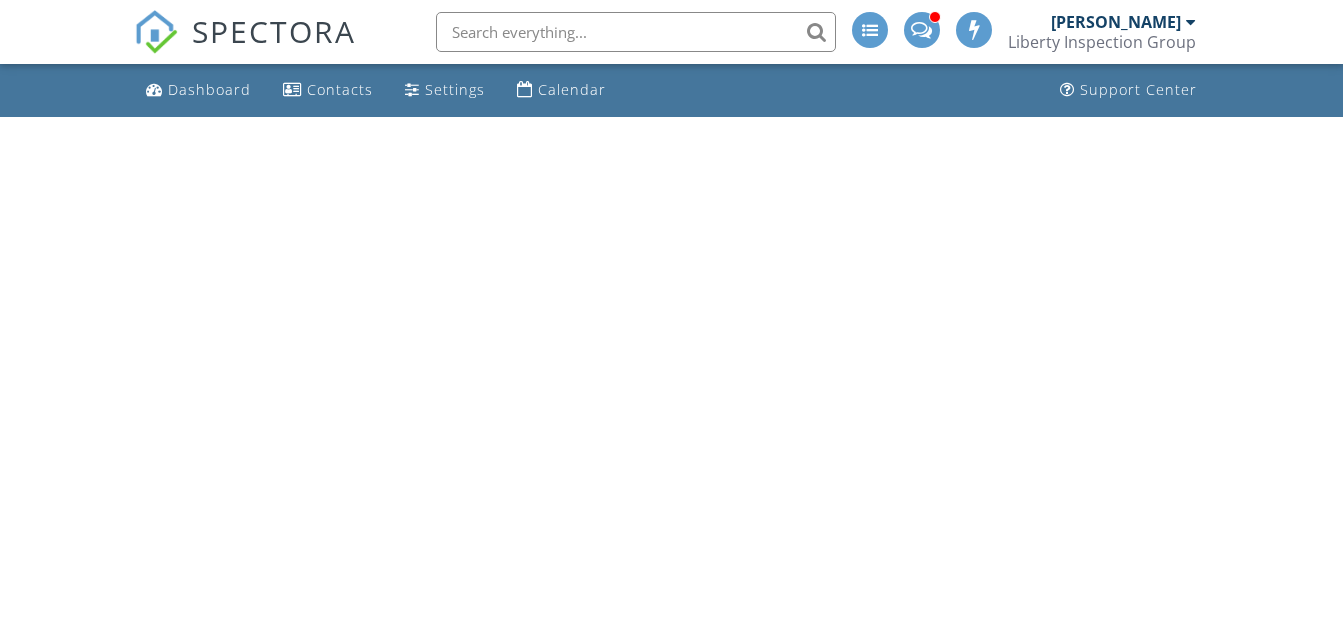 scroll, scrollTop: 0, scrollLeft: 0, axis: both 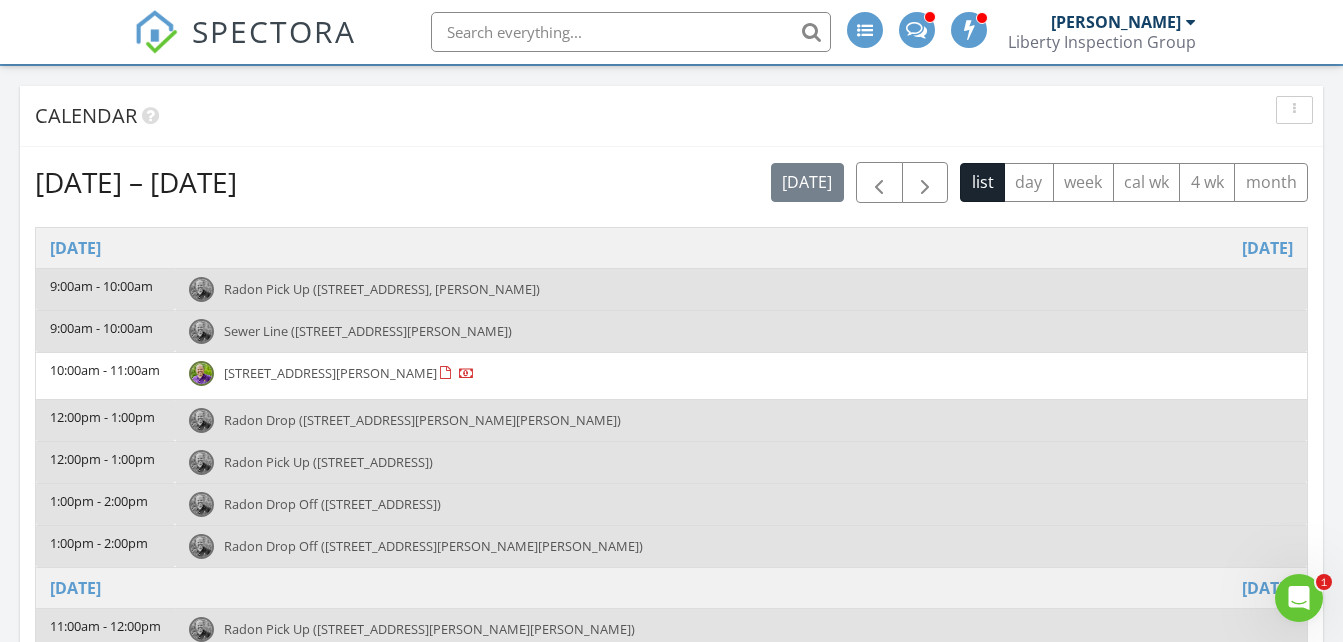 click on "Radon Drop Off ([STREET_ADDRESS])" at bounding box center [332, 504] 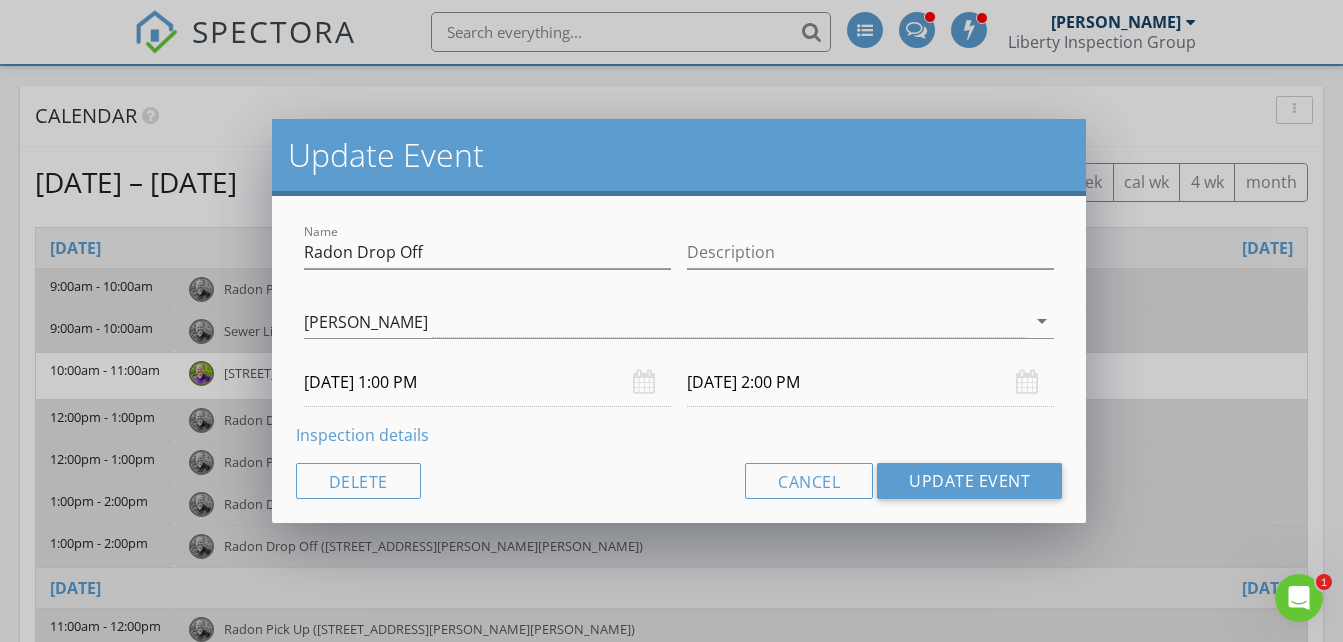 click on "Inspection details" at bounding box center [362, 435] 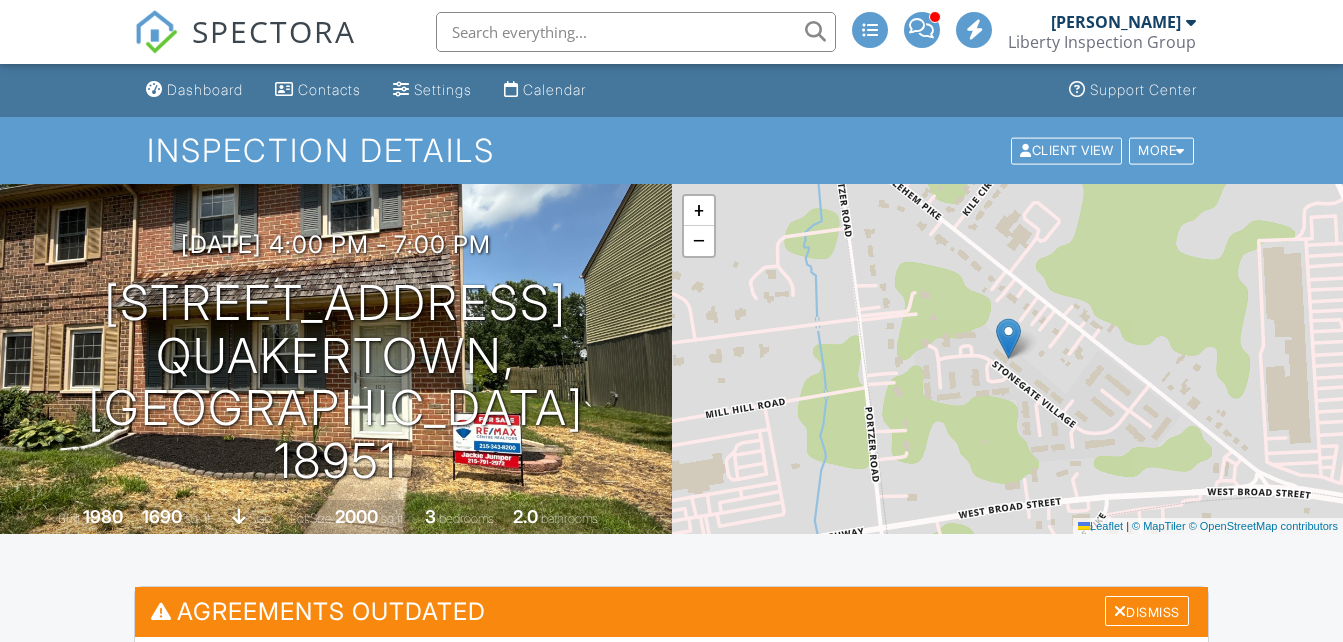 scroll, scrollTop: 718, scrollLeft: 0, axis: vertical 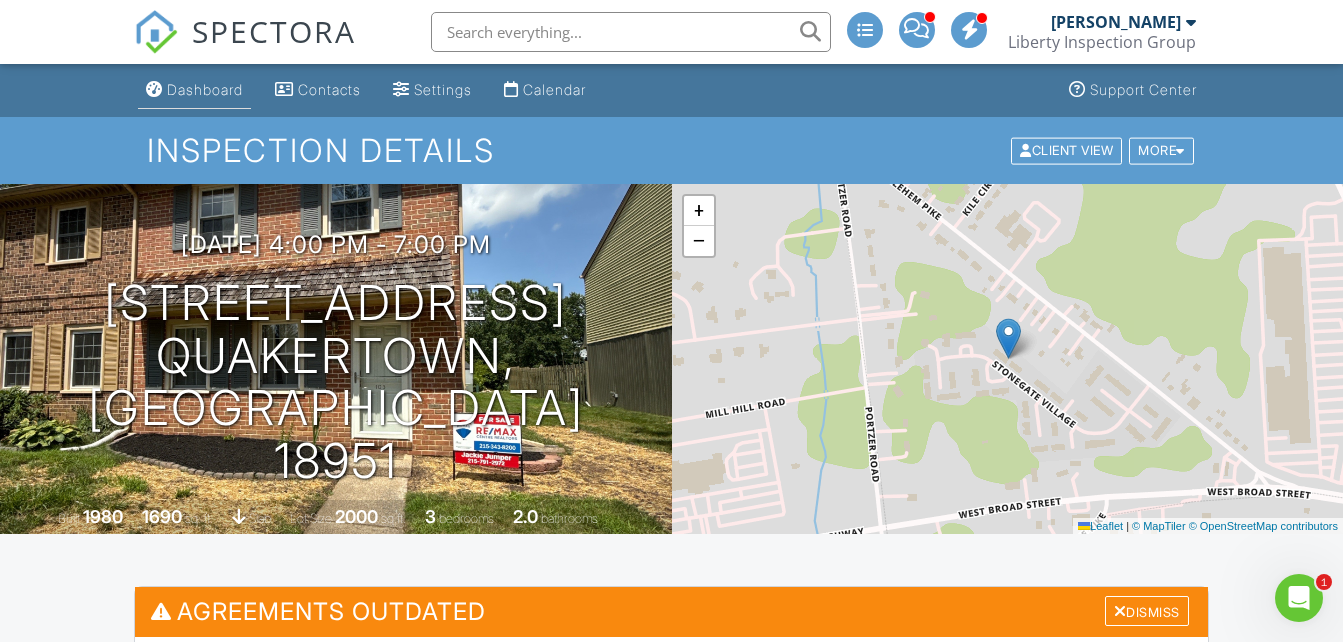 click on "Dashboard" at bounding box center [205, 89] 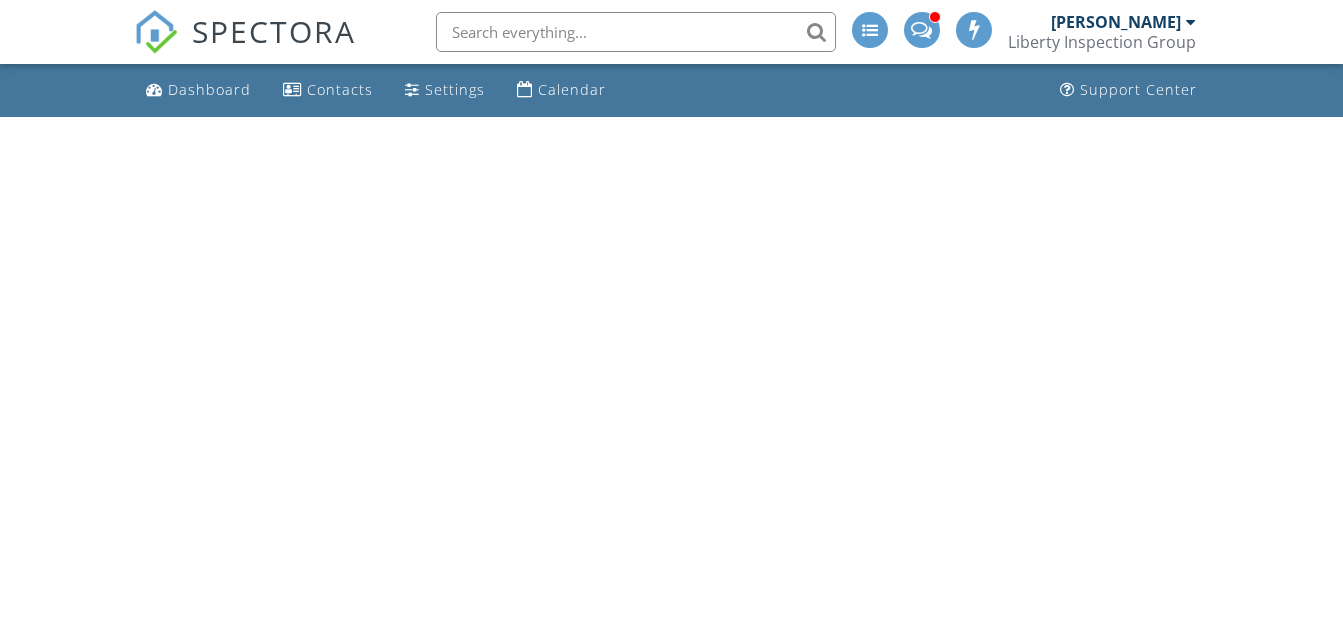 scroll, scrollTop: 0, scrollLeft: 0, axis: both 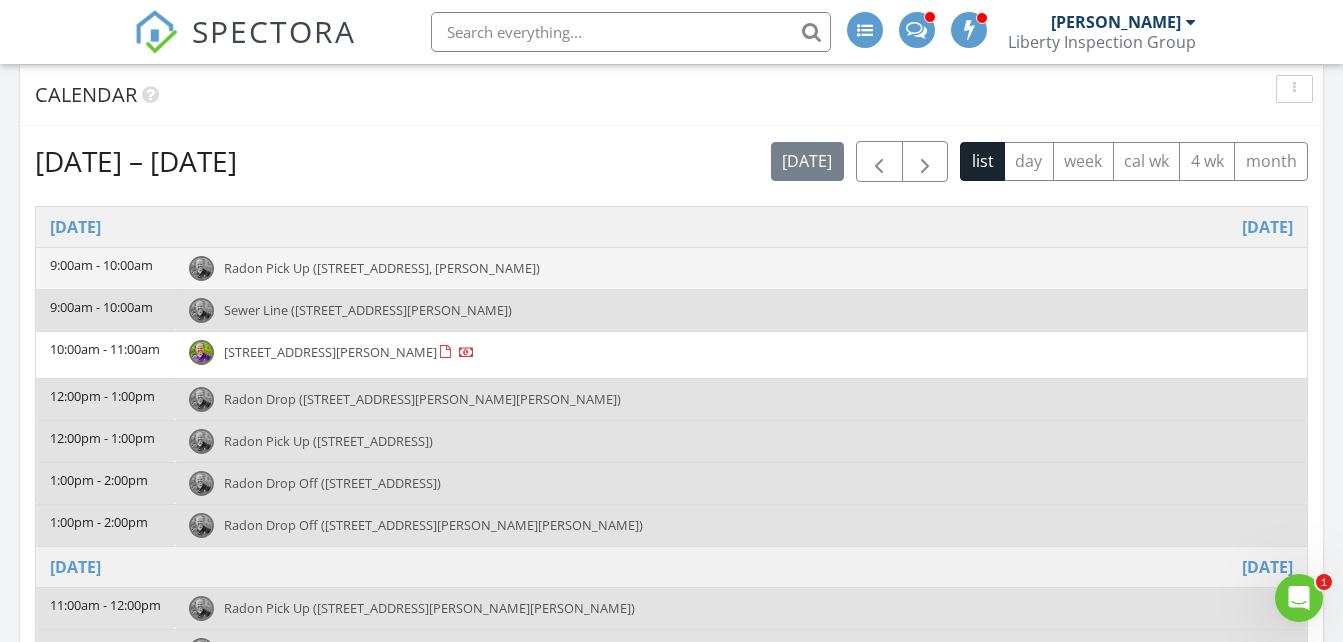 click on "Sewer Line (1708 Kennedy St, Philadelphia)" at bounding box center [741, 310] 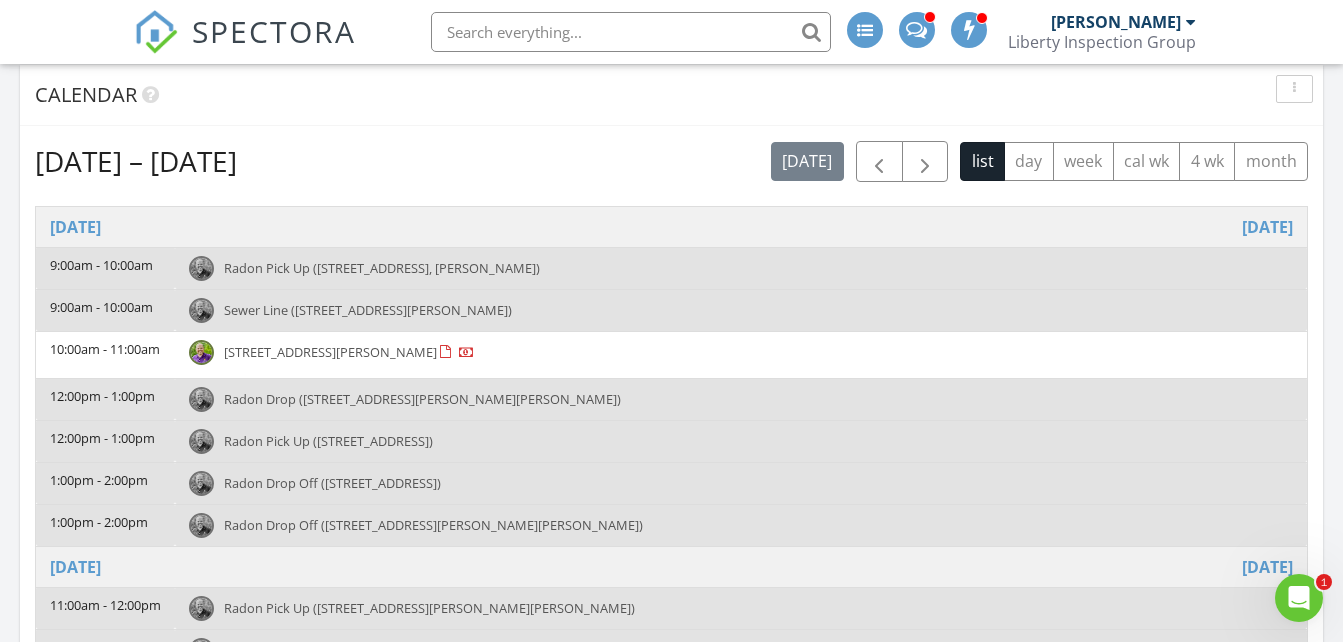 click at bounding box center (671, 321) 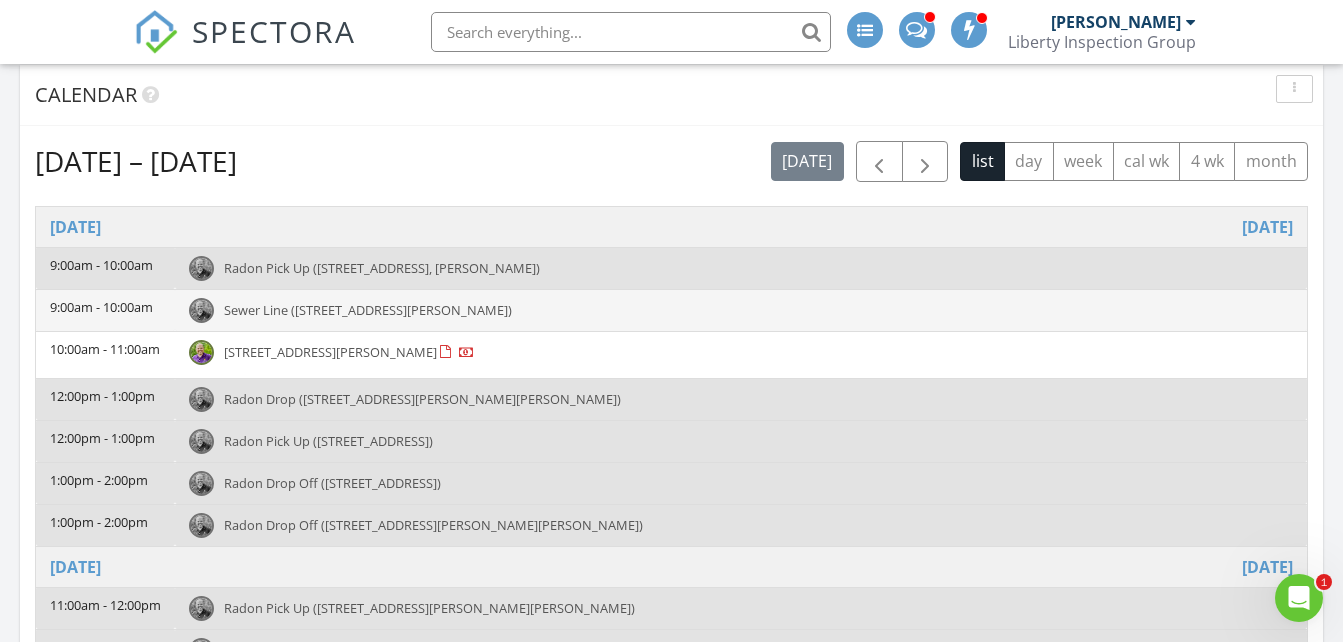click on "Sewer Line (1708 Kennedy St, Philadelphia)" at bounding box center [368, 310] 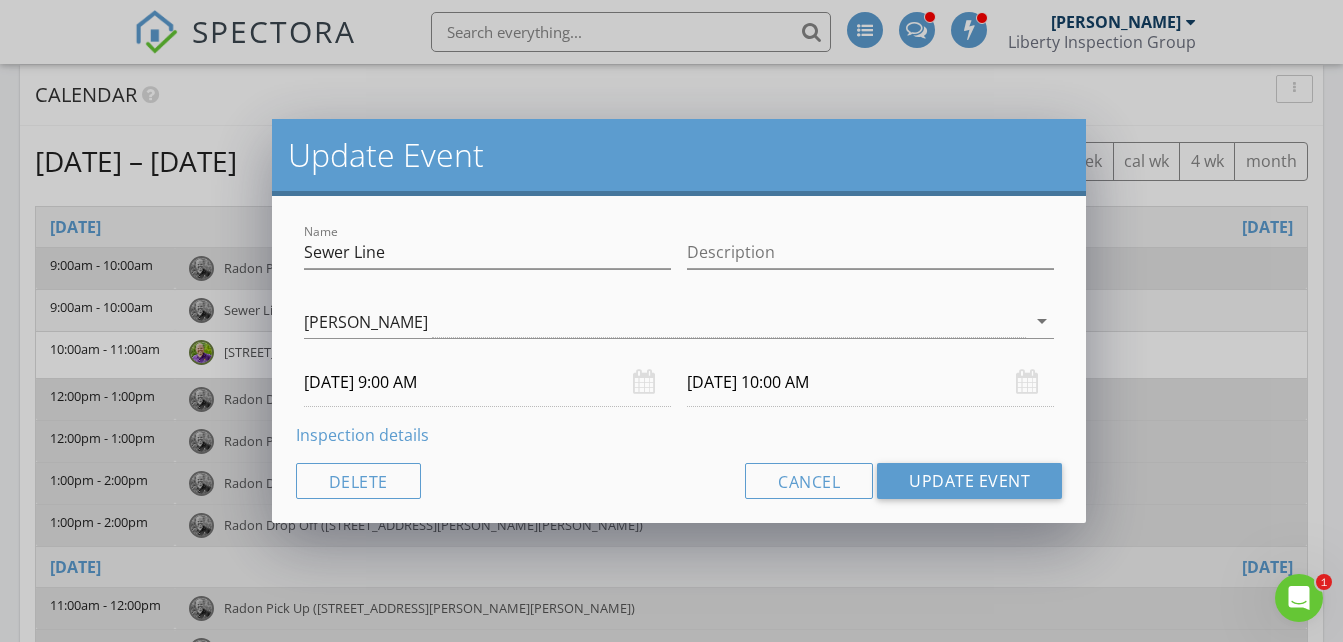 click on "Inspection details" at bounding box center [362, 435] 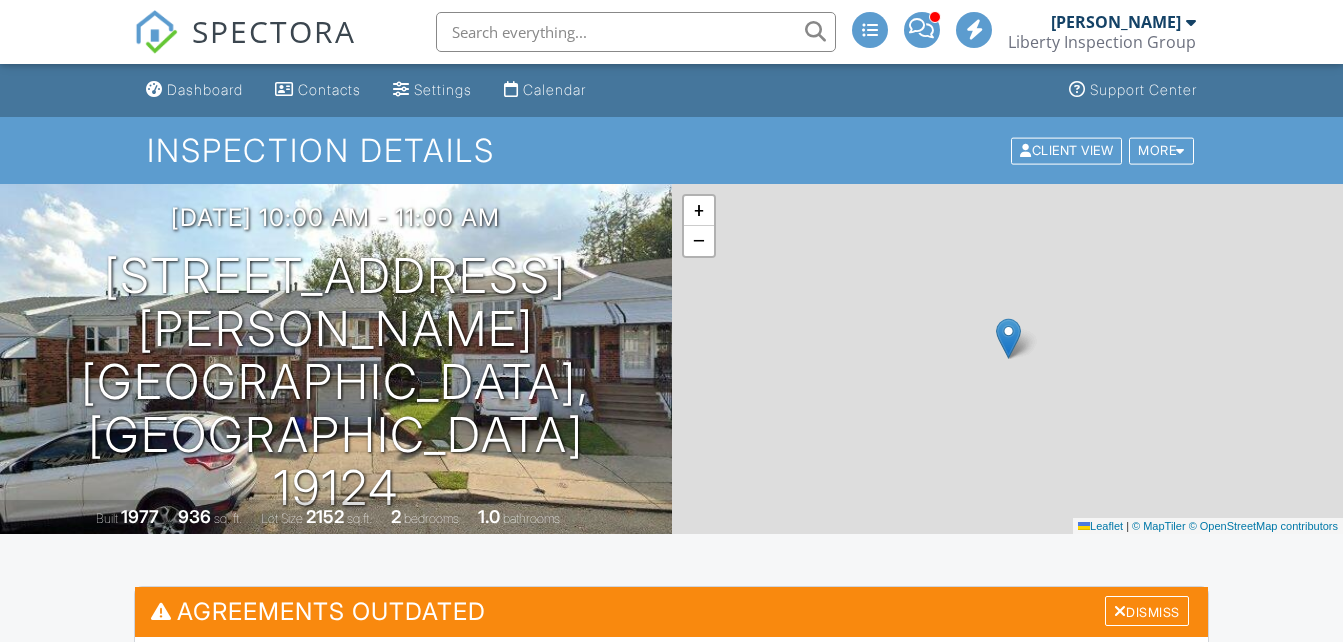 scroll, scrollTop: 0, scrollLeft: 0, axis: both 